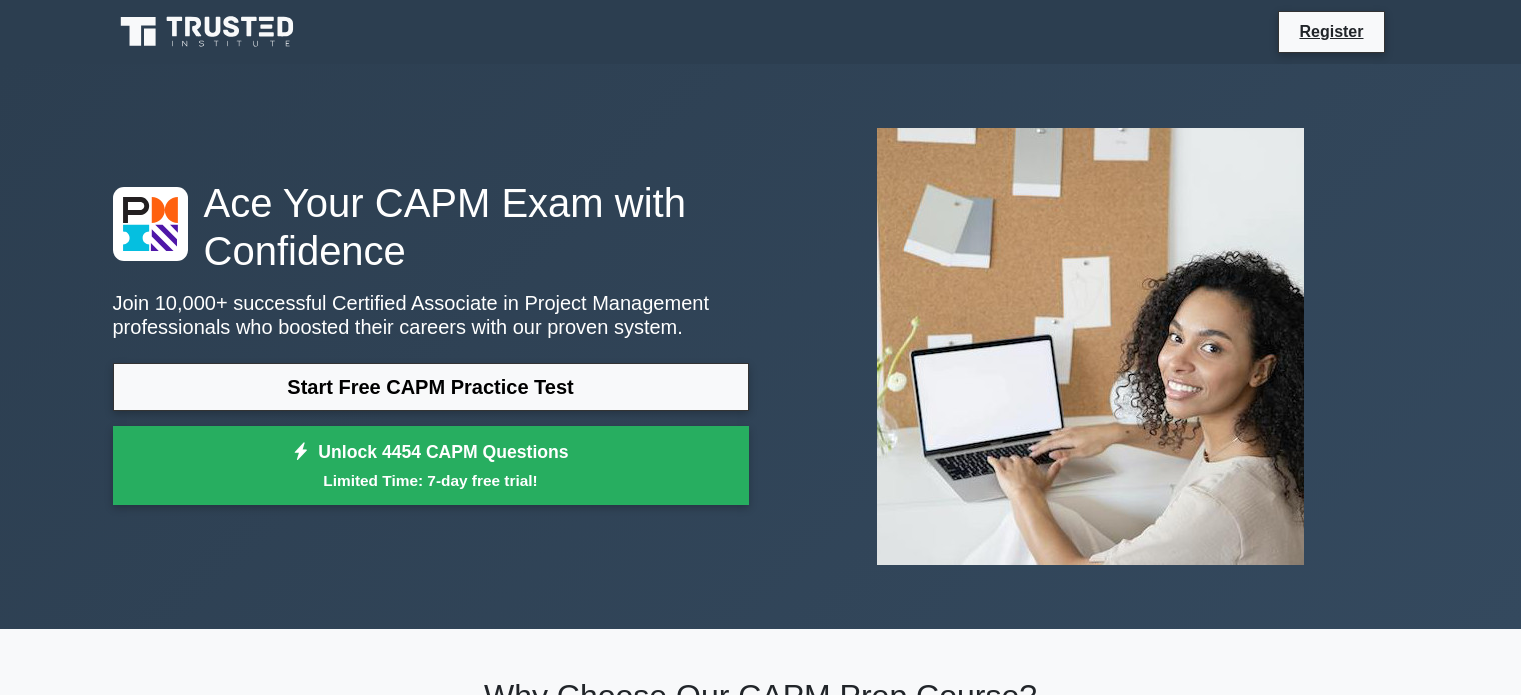 scroll, scrollTop: 0, scrollLeft: 0, axis: both 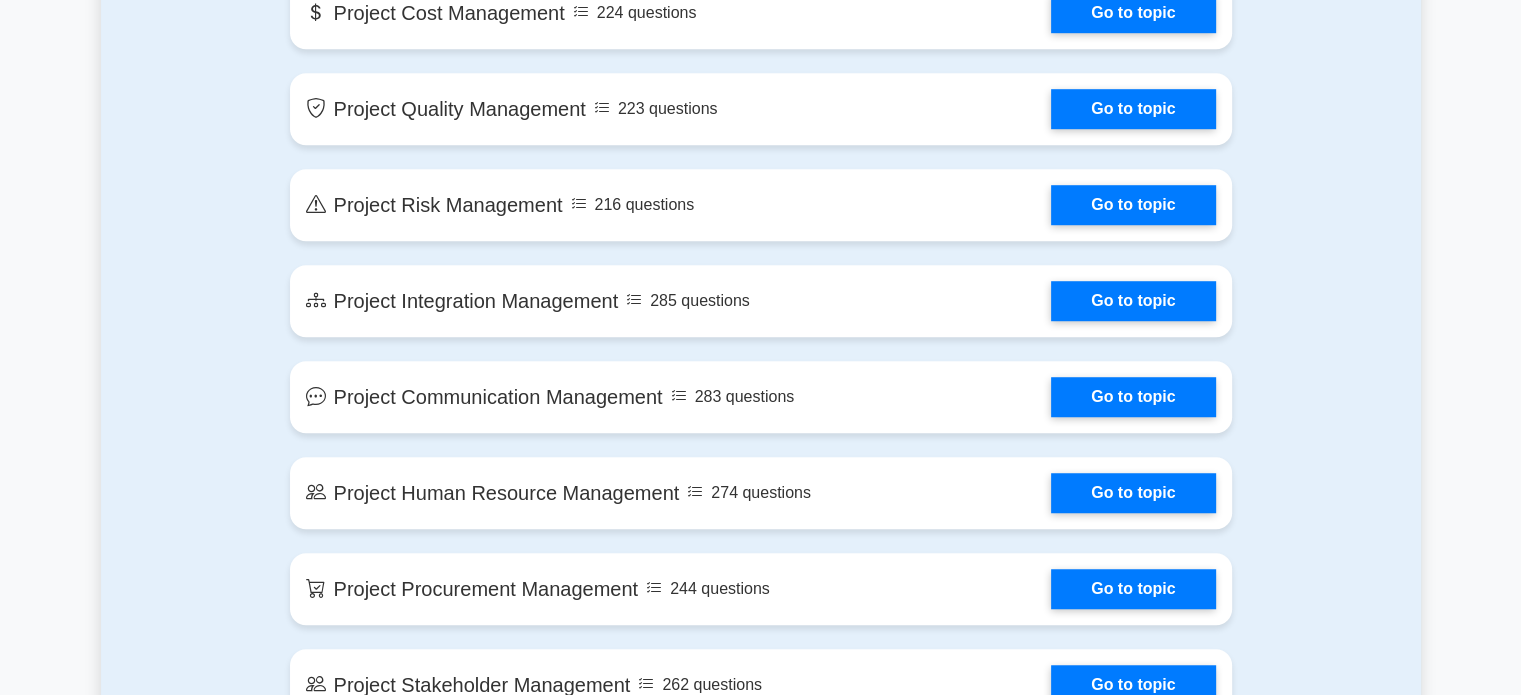 click on "Ace Your CAPM Exam with Confidence
Join 10,000+ successful Certified Associate in Project Management professionals who boosted their careers with our proven system.
Start Free CAPM Practice Test
Unlock 4454 CAPM Questions
Limited Time: 7-day free trial!
Why Choose Our CAPM Prep Course?
Experience Tailored Excellence" at bounding box center (760, 2148) 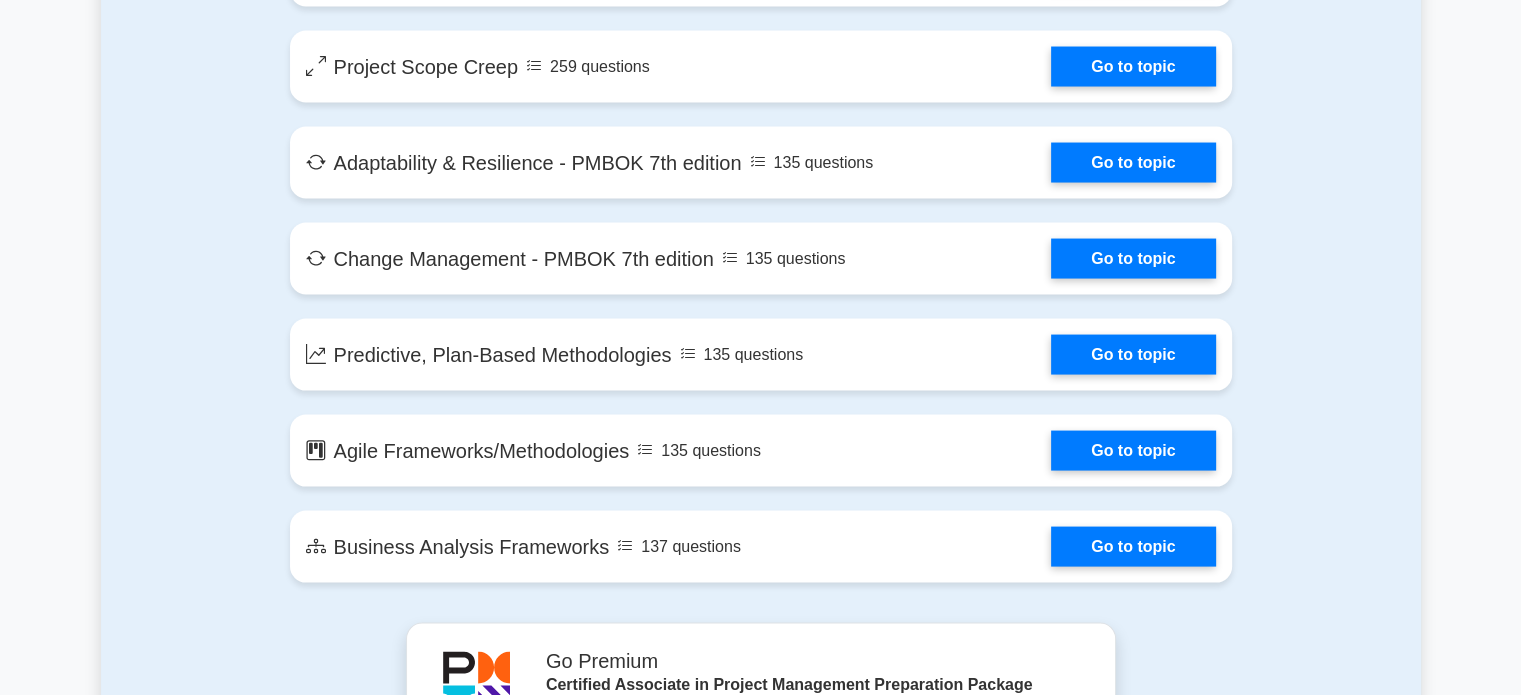 scroll, scrollTop: 4200, scrollLeft: 0, axis: vertical 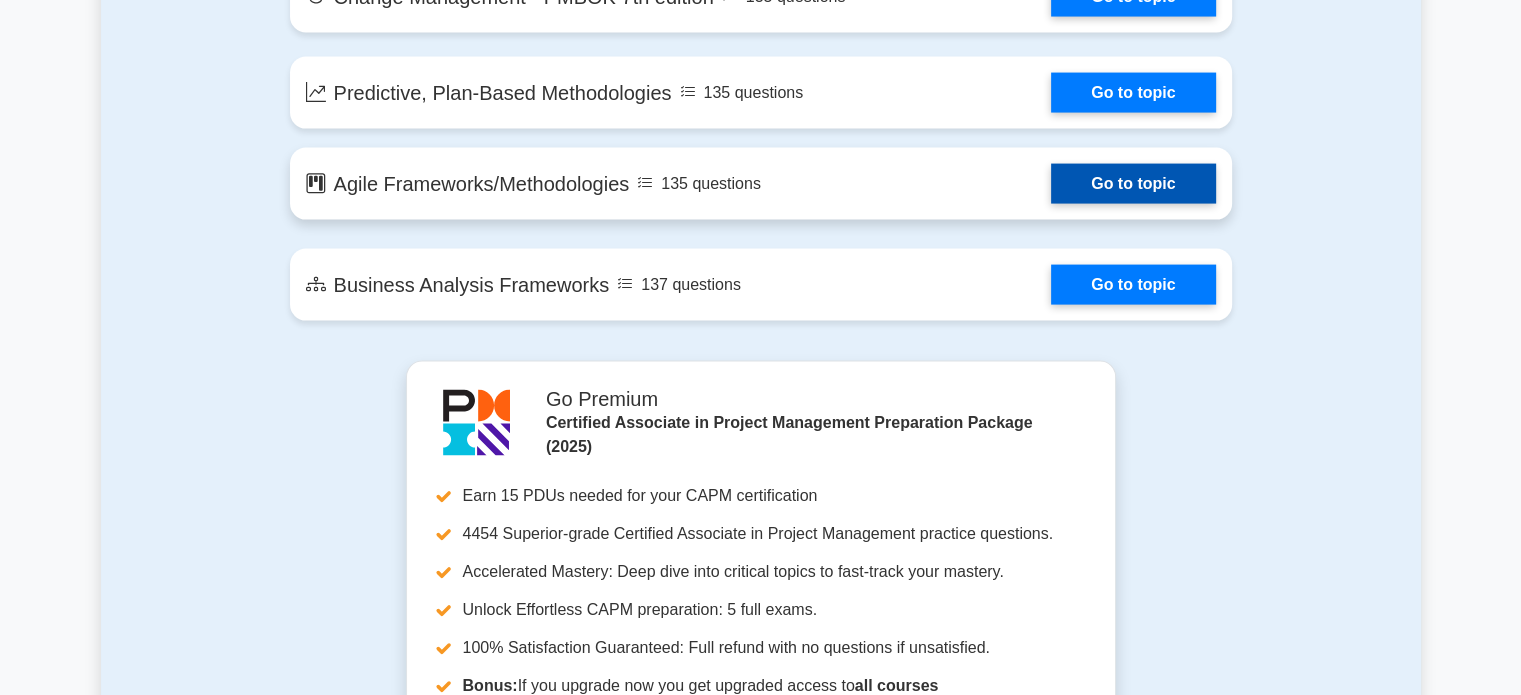 click on "Go to topic" at bounding box center (1133, 184) 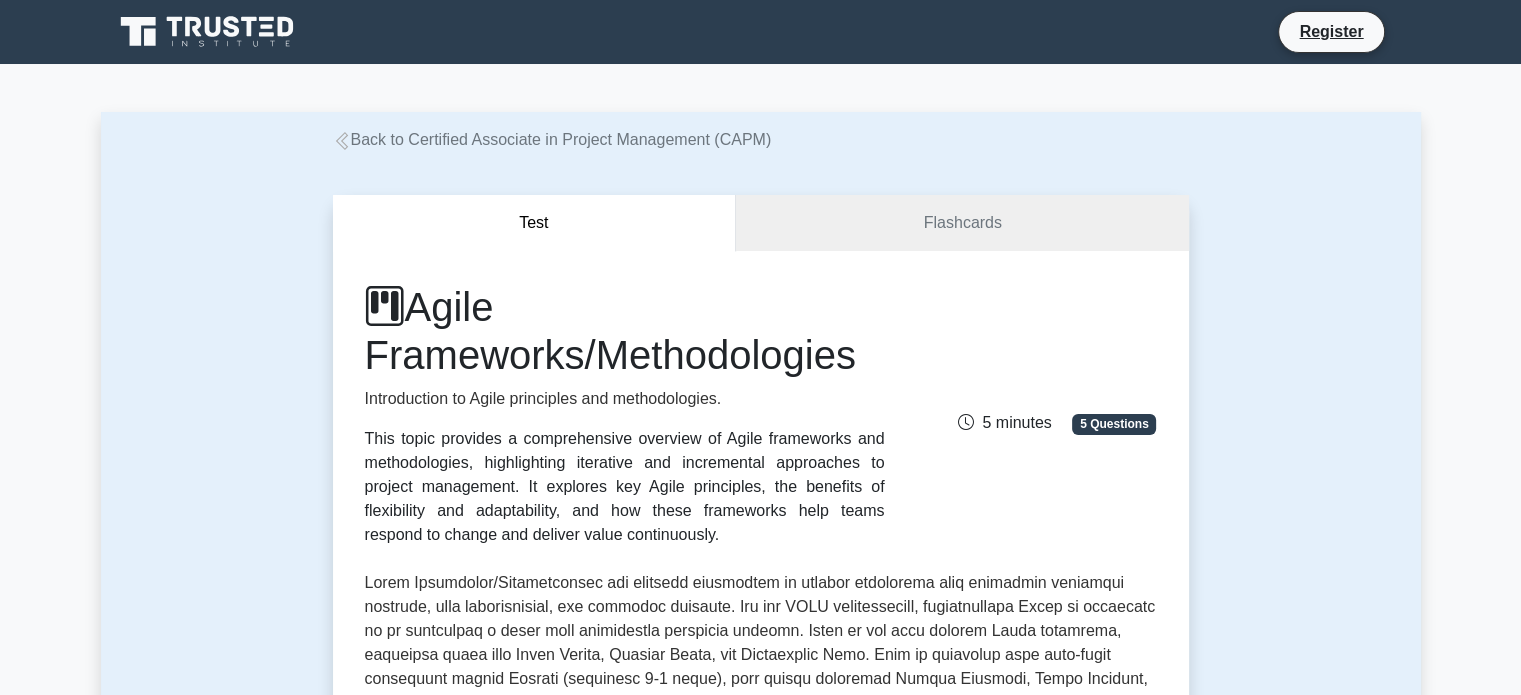 scroll, scrollTop: 0, scrollLeft: 0, axis: both 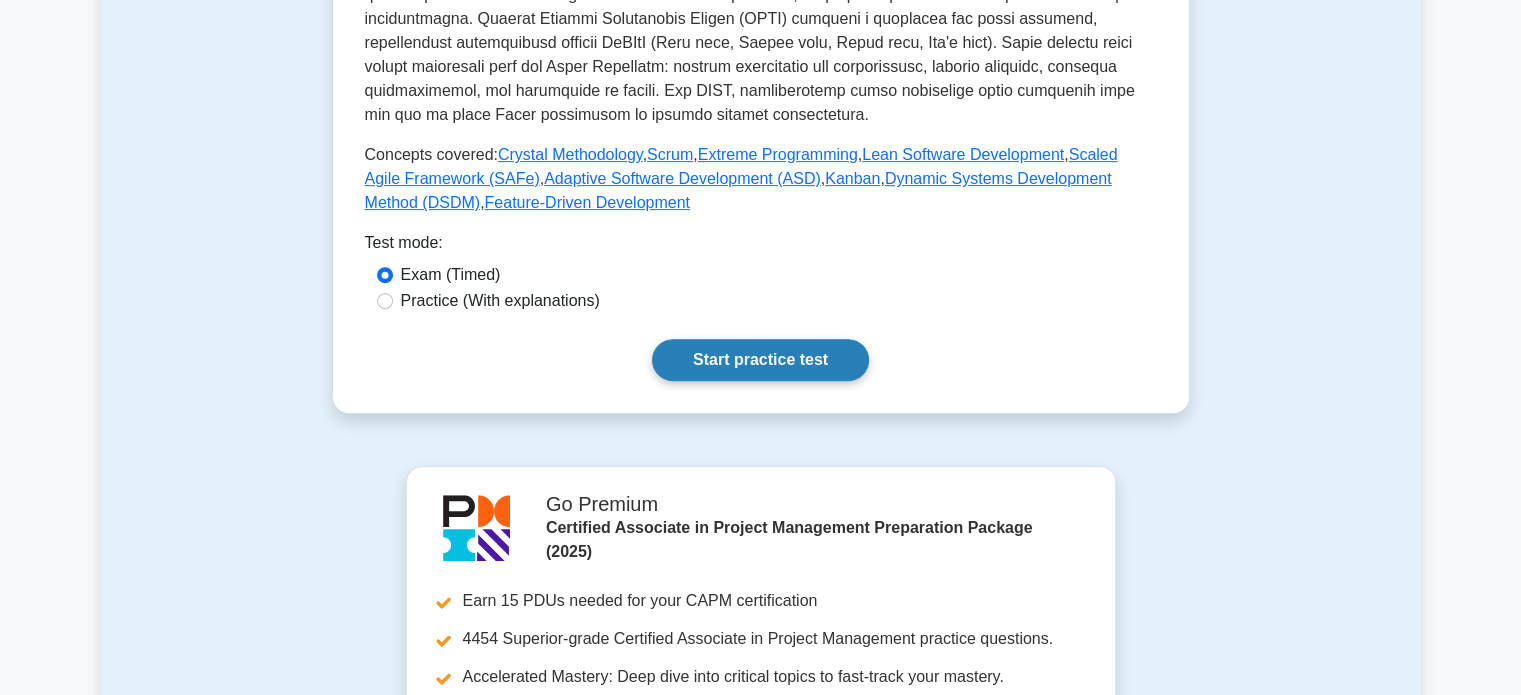 click on "Start practice test" at bounding box center [760, 360] 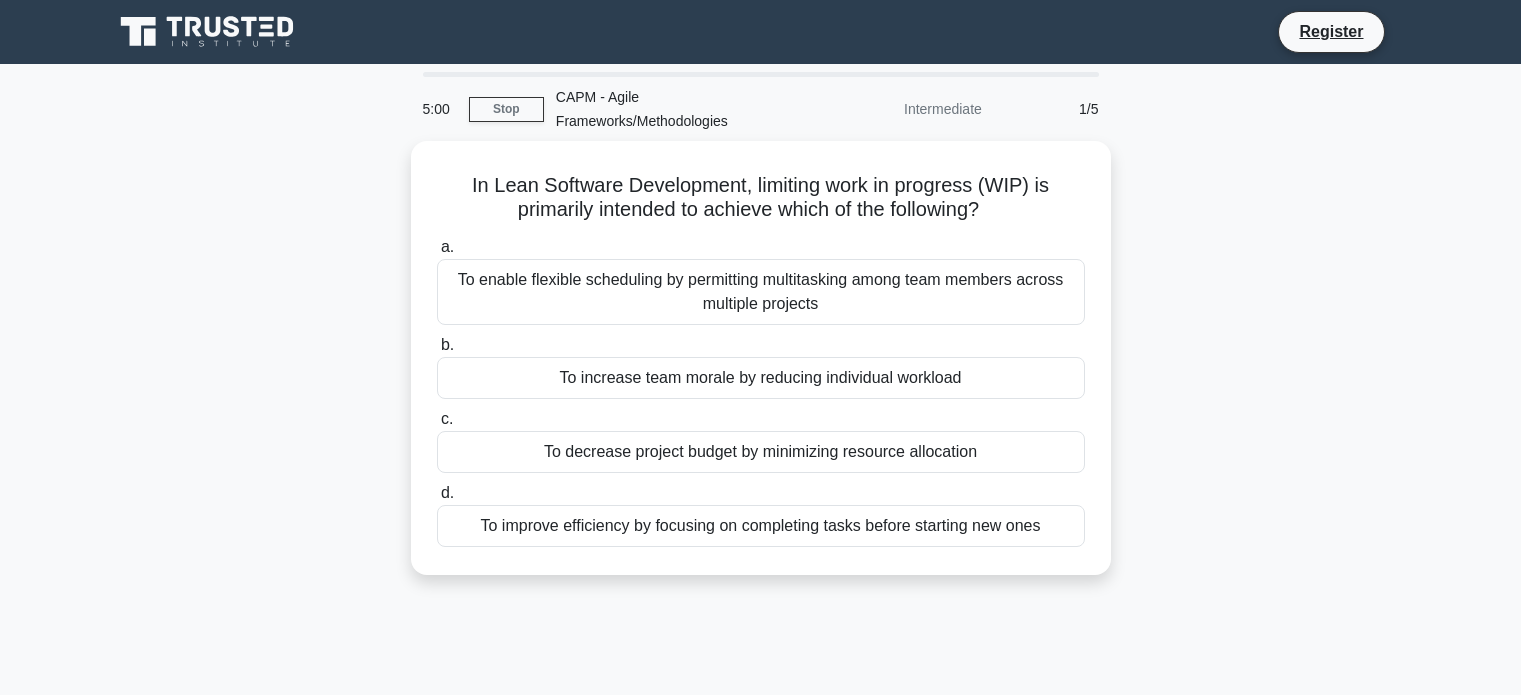 scroll, scrollTop: 0, scrollLeft: 0, axis: both 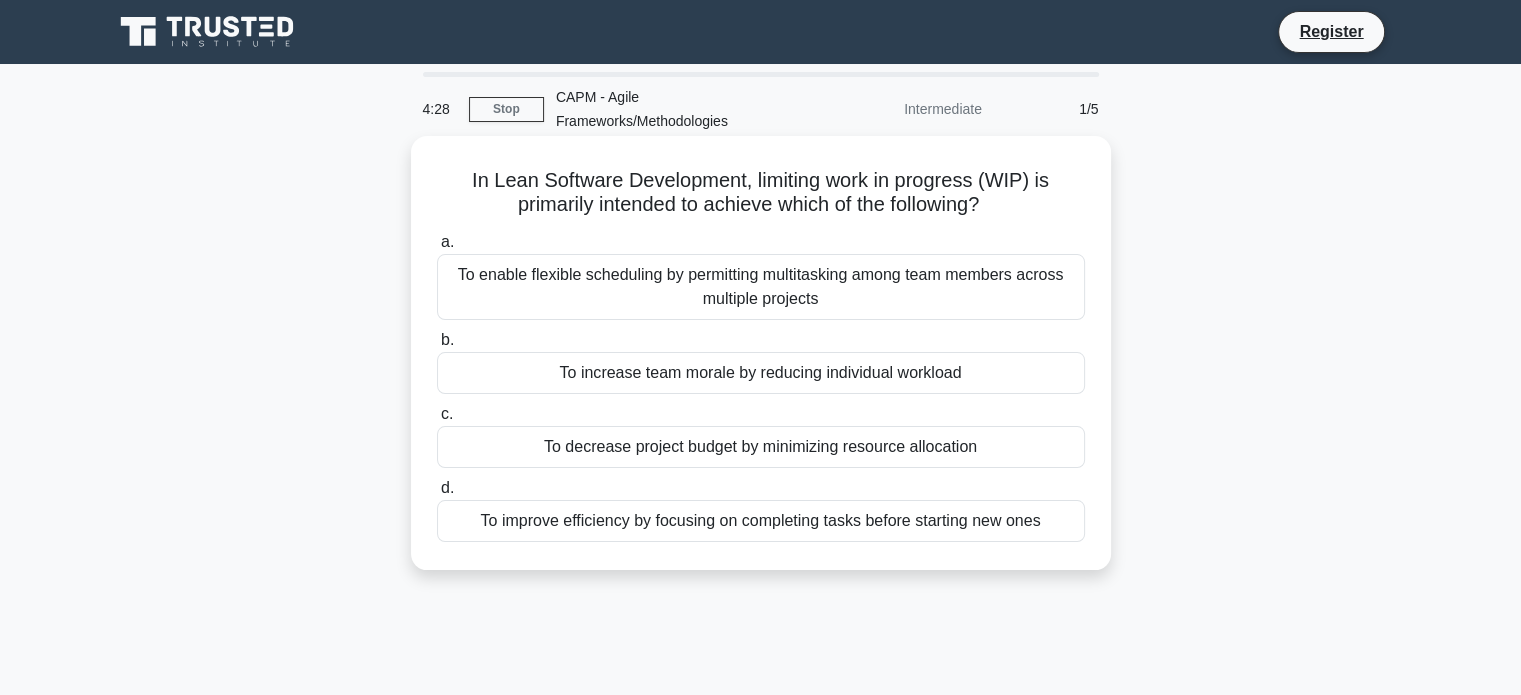 click on "To improve efficiency by focusing on completing tasks before starting new ones" at bounding box center (761, 521) 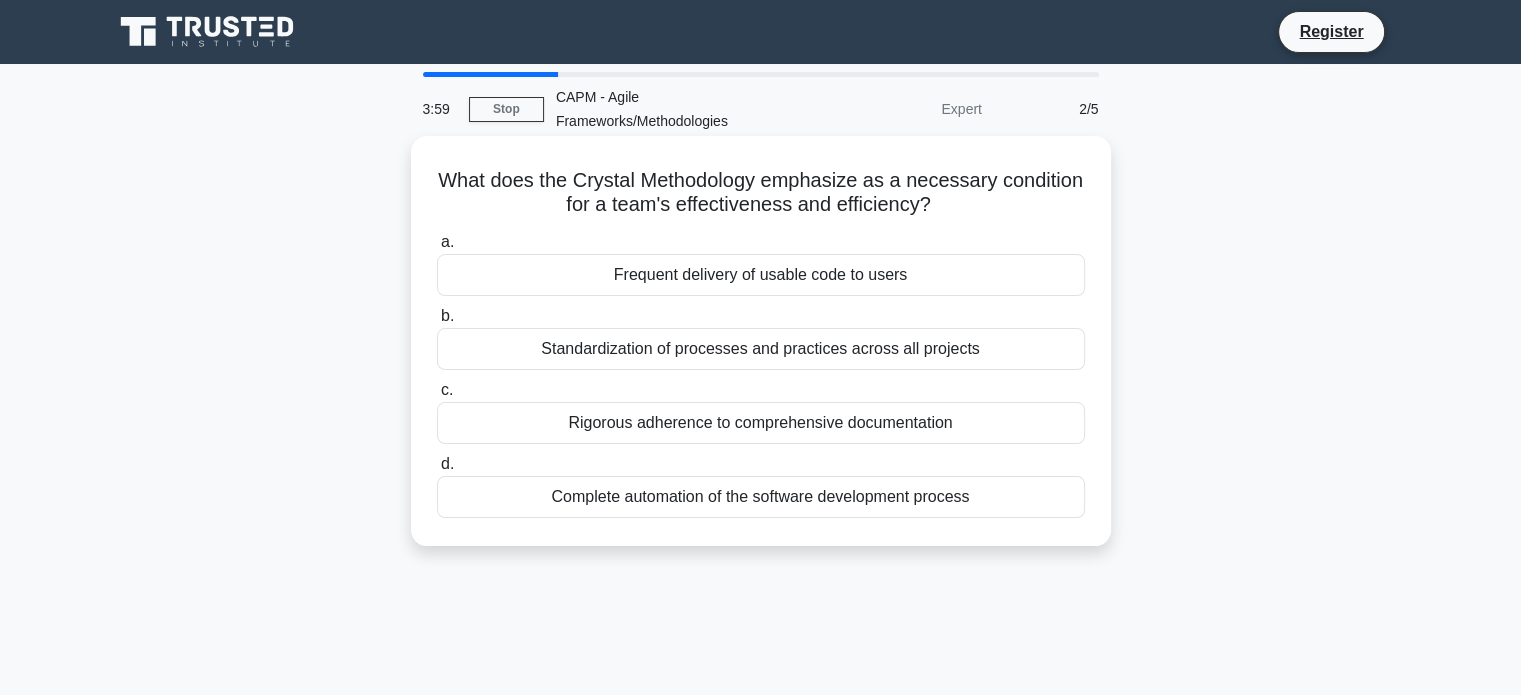 click on "Standardization of processes and practices across all projects" at bounding box center (761, 349) 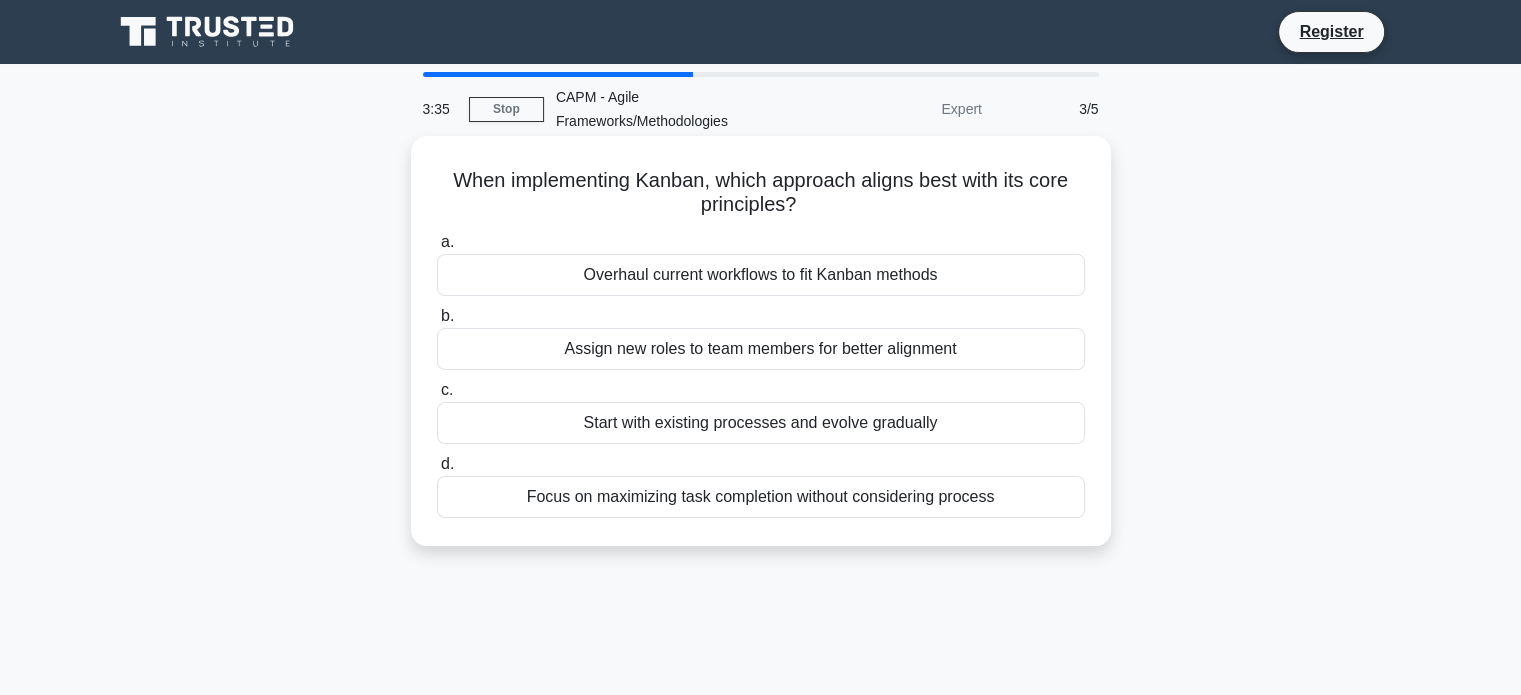 click on "Start with existing processes and evolve gradually" at bounding box center (761, 423) 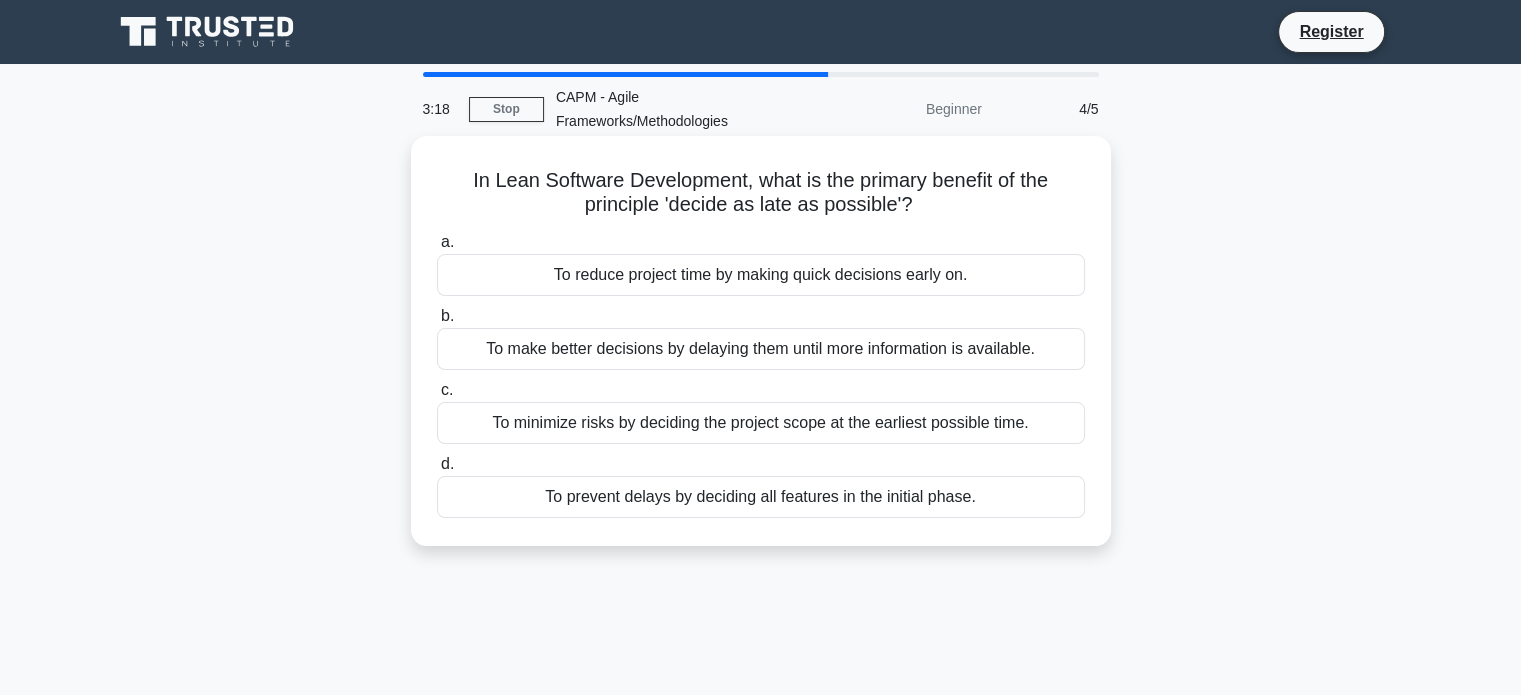 click on "To reduce project time by making quick decisions early on." at bounding box center (761, 275) 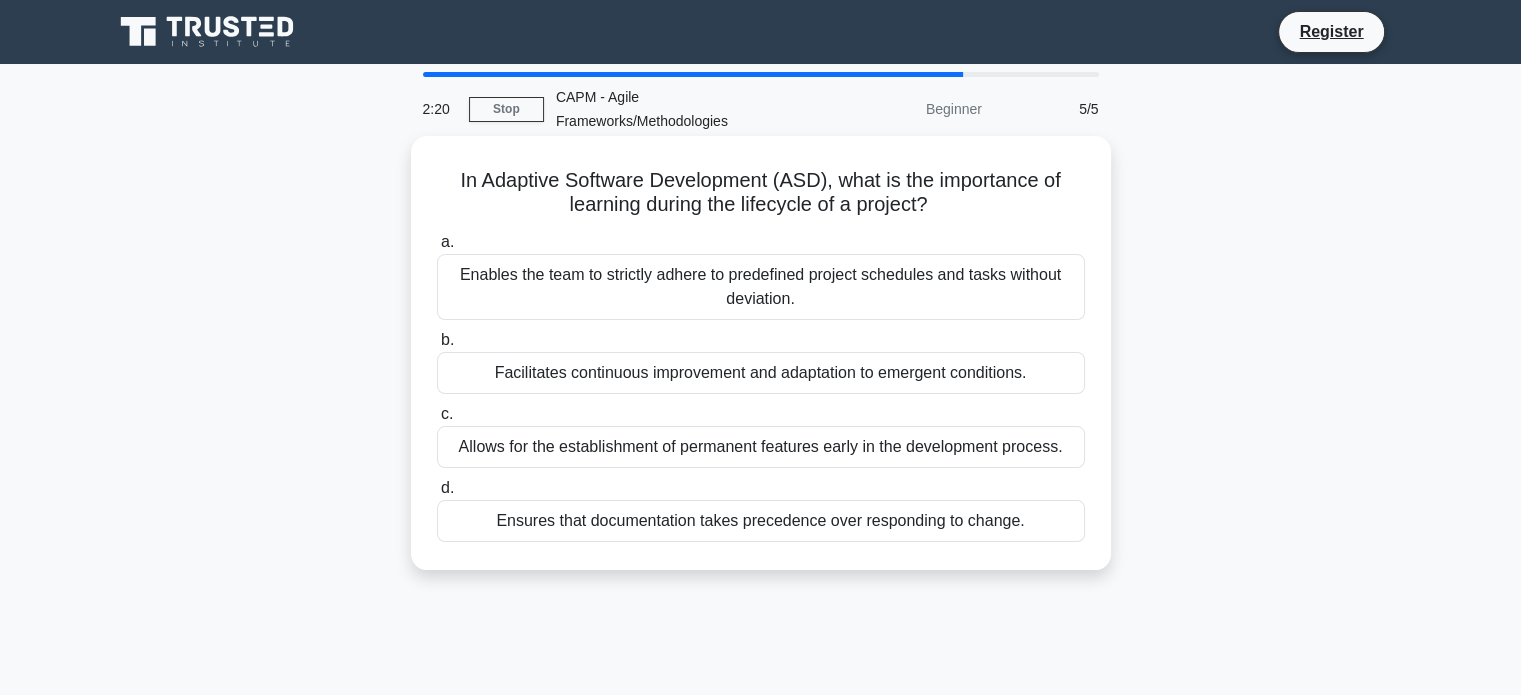 click on "Facilitates continuous improvement and adaptation to emergent conditions." at bounding box center [761, 373] 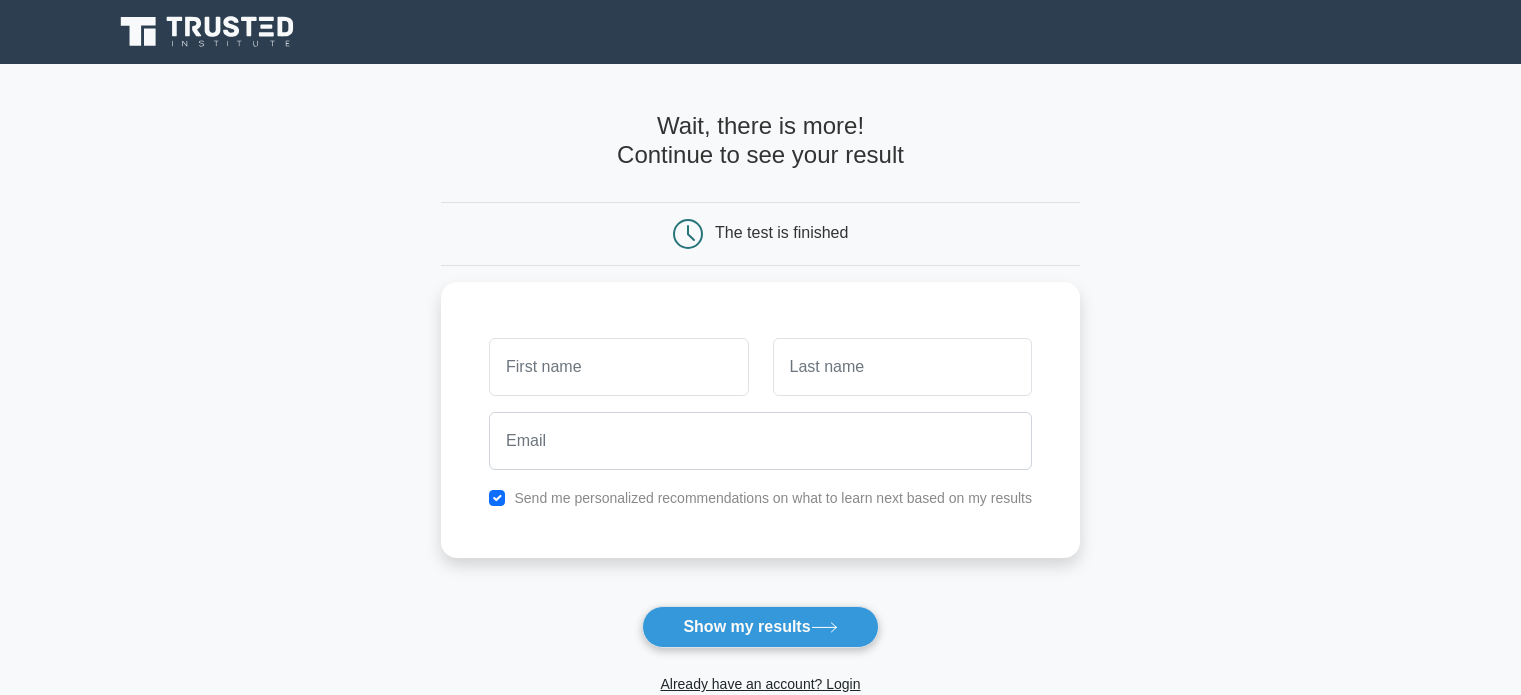 scroll, scrollTop: 0, scrollLeft: 0, axis: both 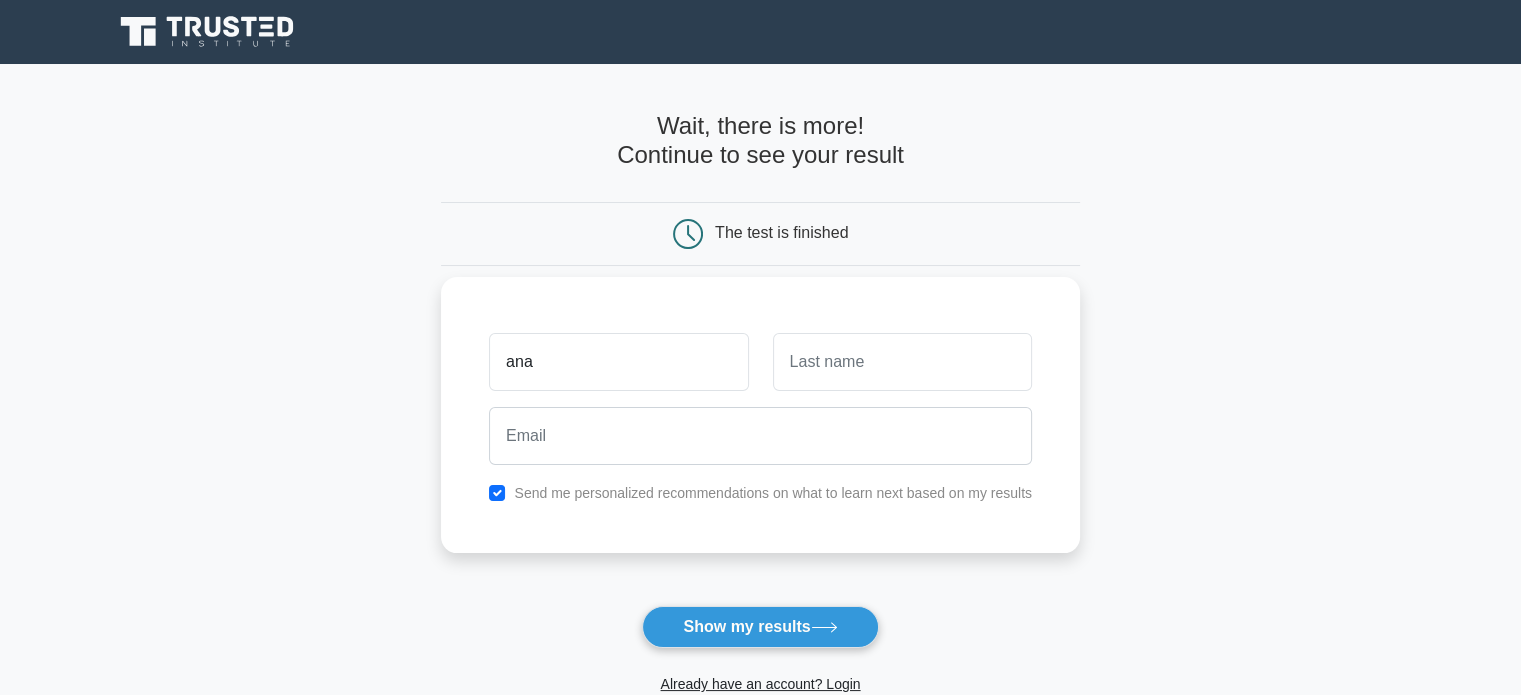 type on "ana" 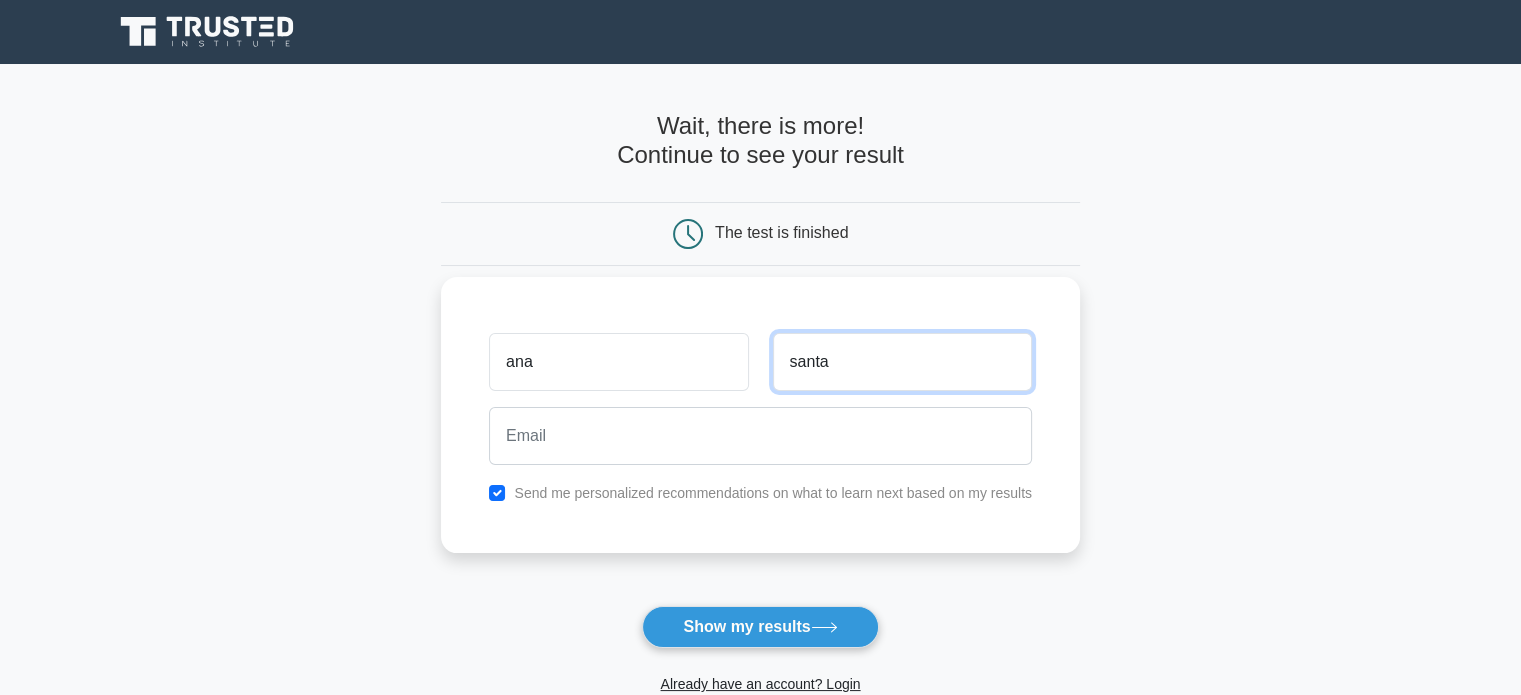 type on "santa" 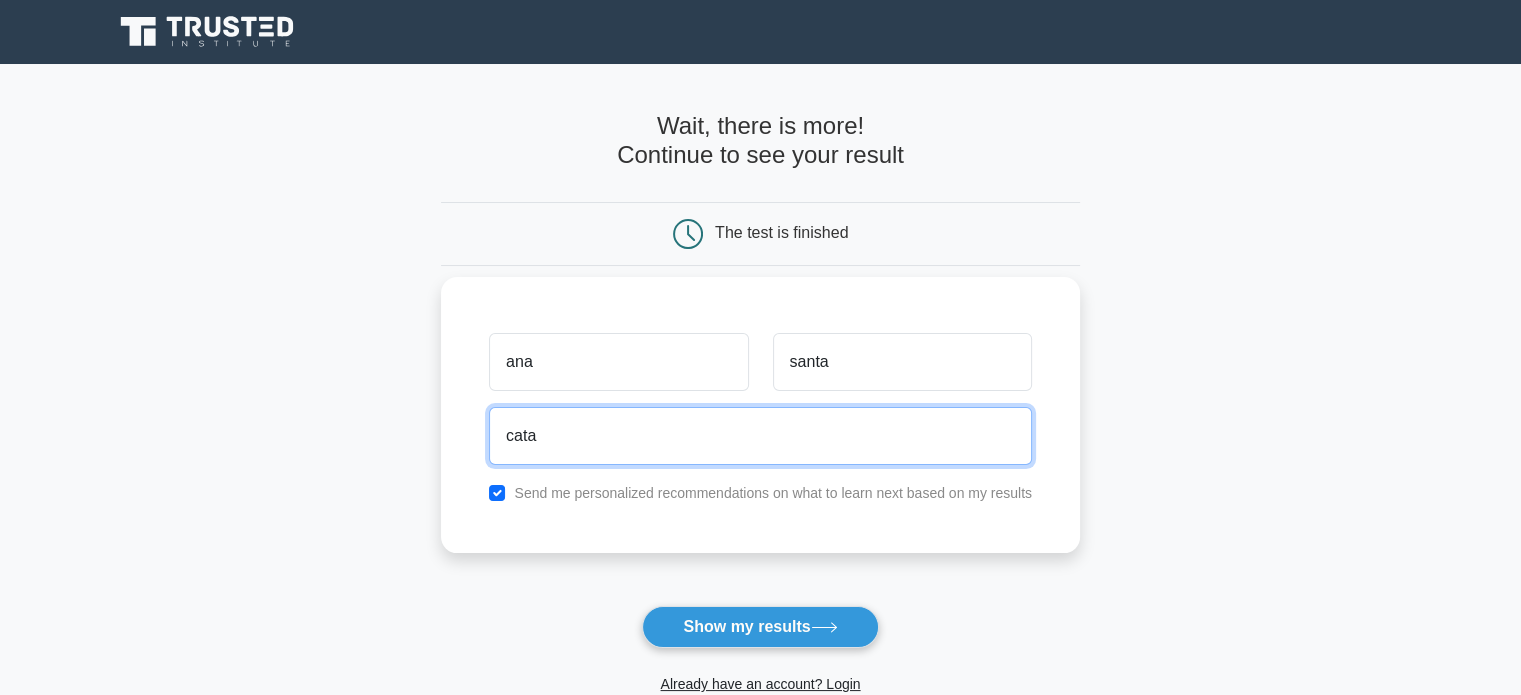 type on "catarinasanta@gmail.com" 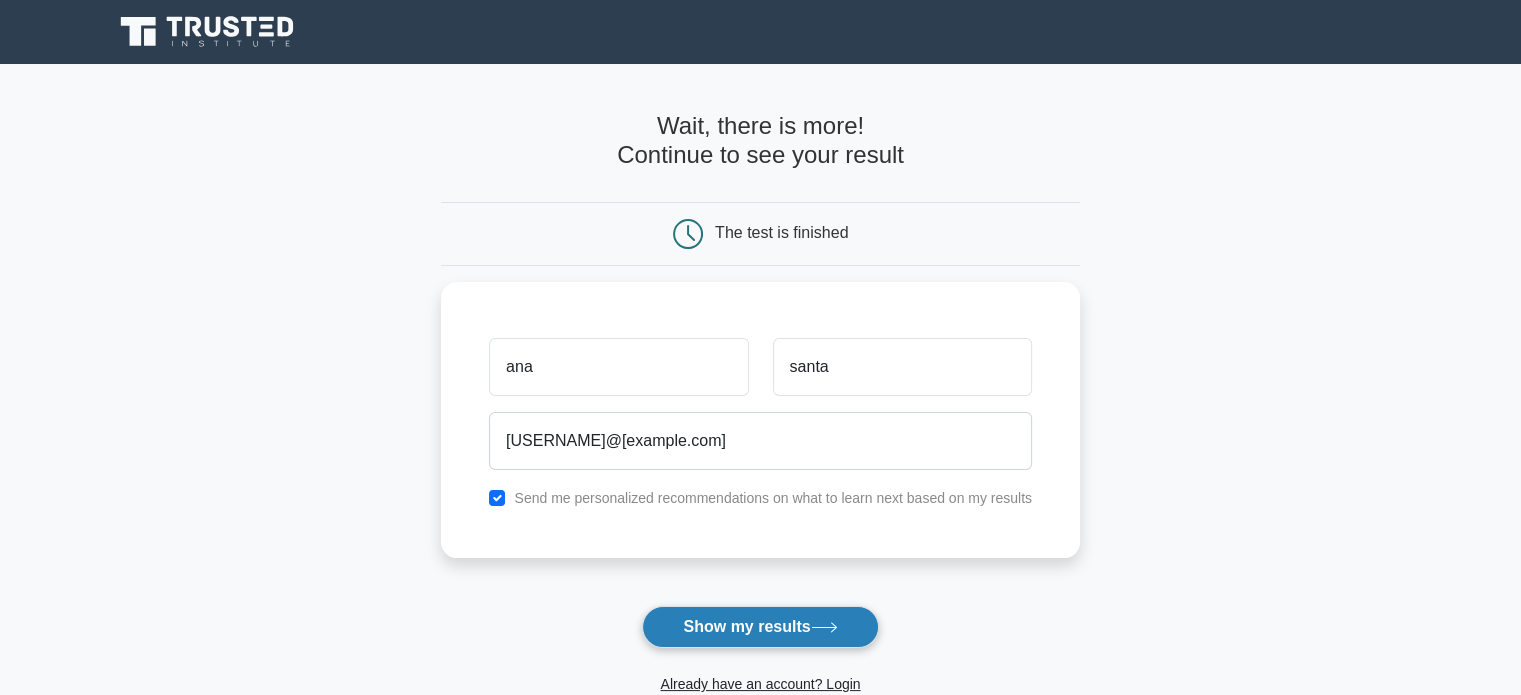 click on "Show my results" at bounding box center [760, 627] 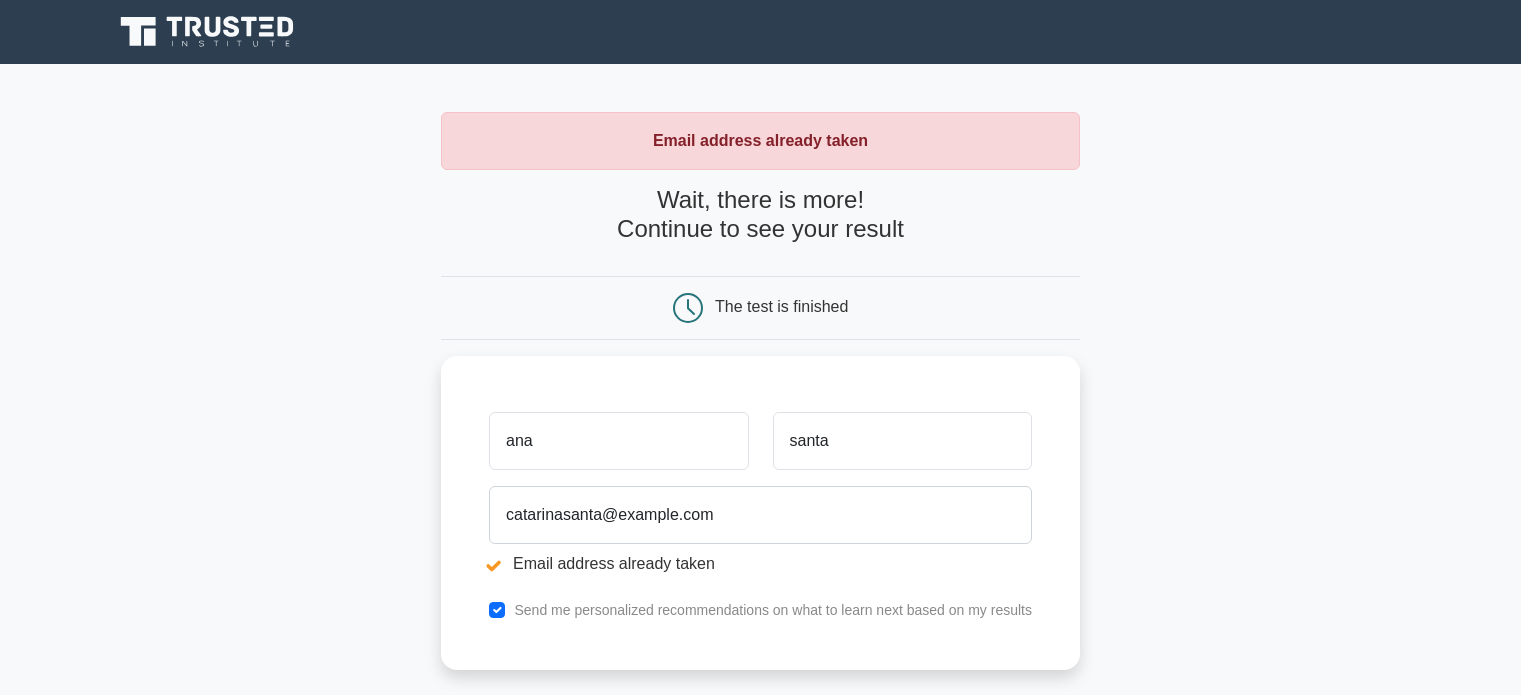 scroll, scrollTop: 0, scrollLeft: 0, axis: both 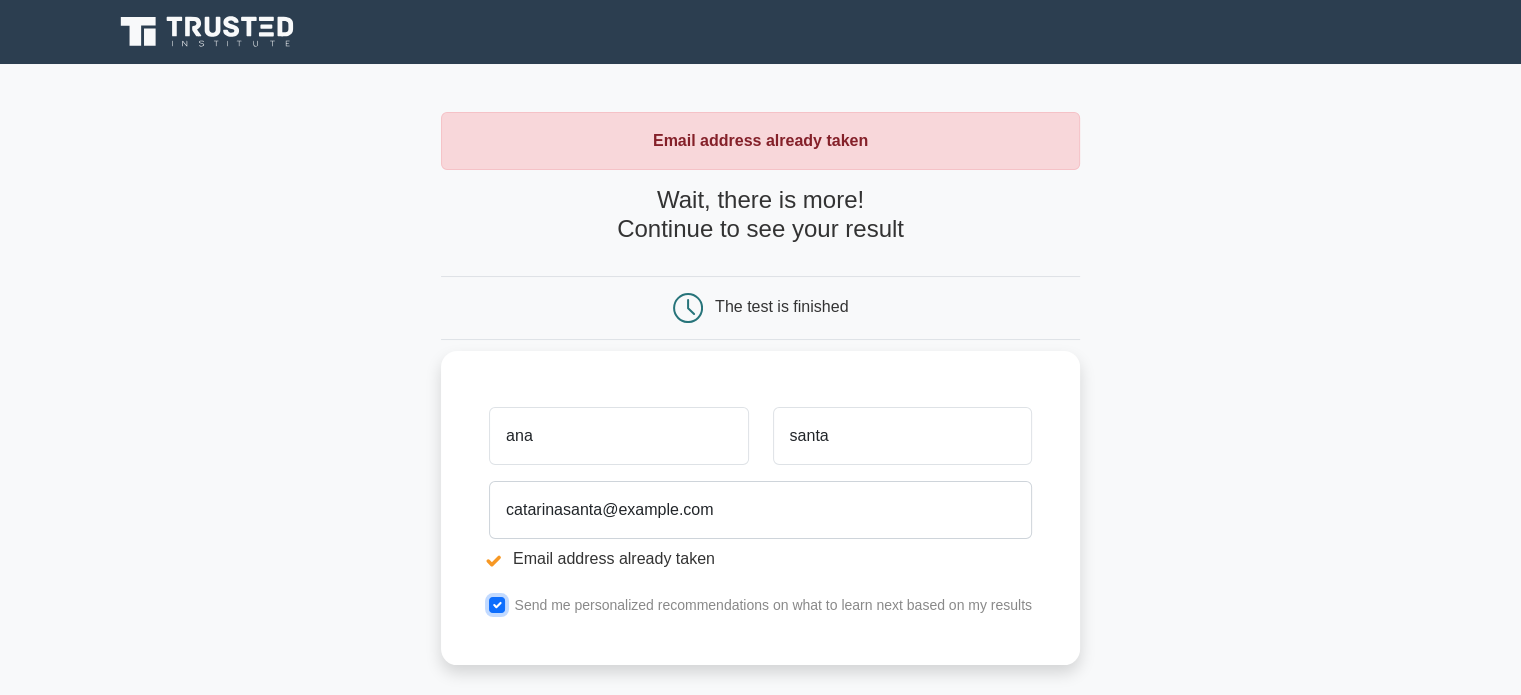 click at bounding box center [497, 605] 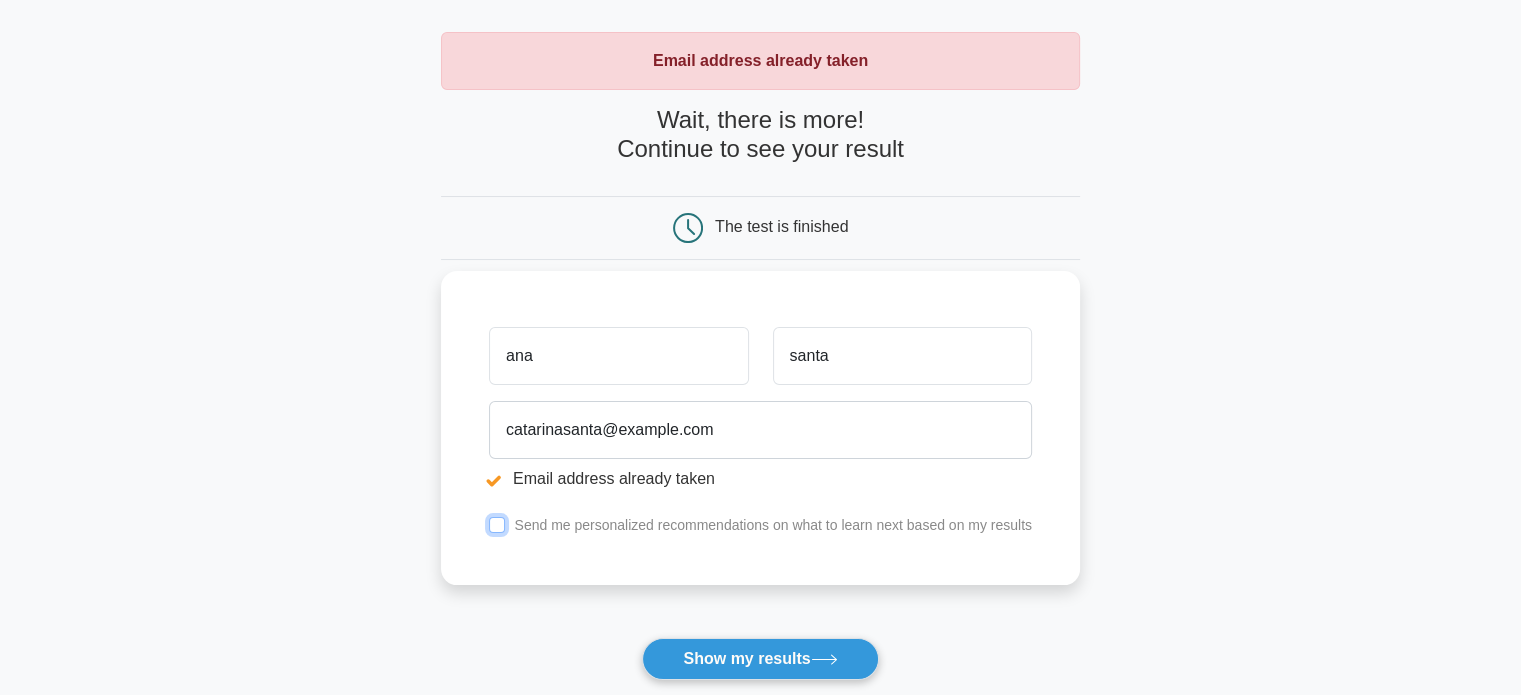 scroll, scrollTop: 200, scrollLeft: 0, axis: vertical 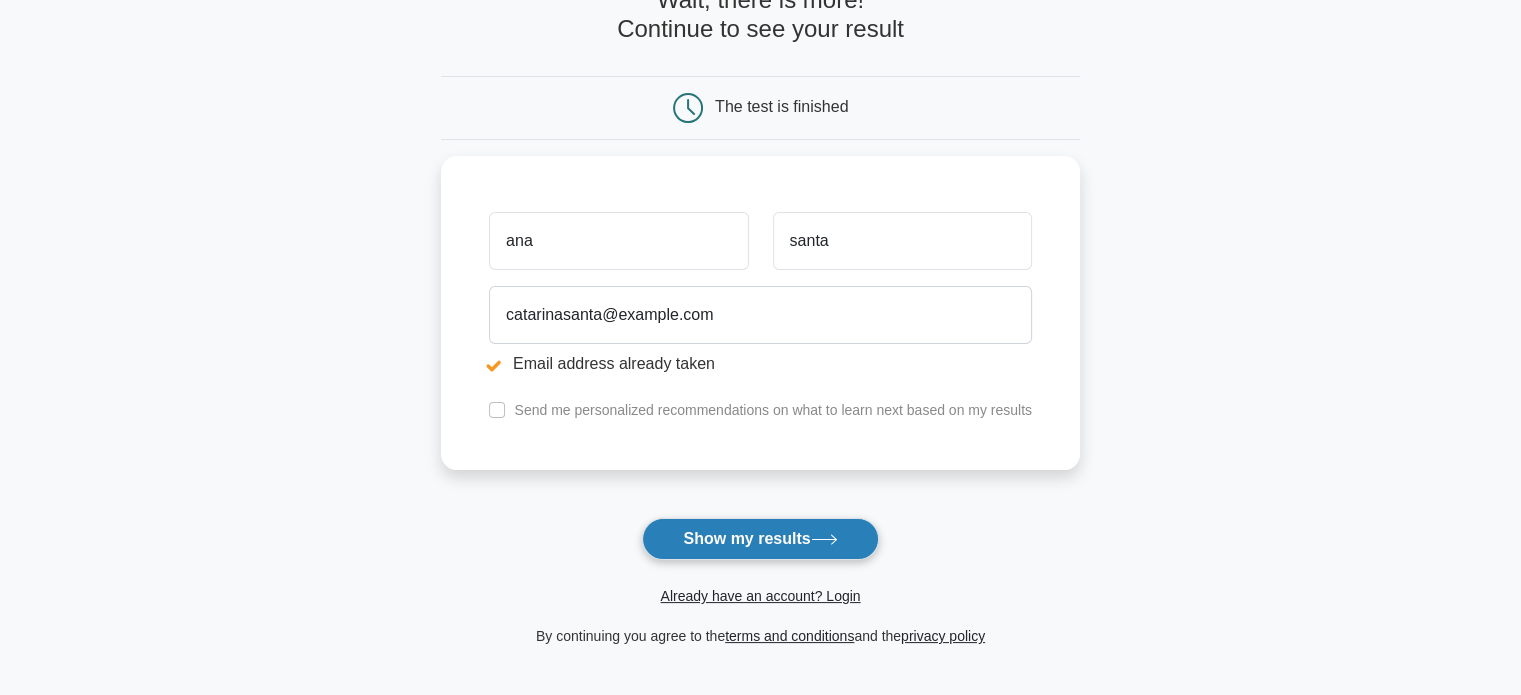 click on "Show my results" at bounding box center (760, 539) 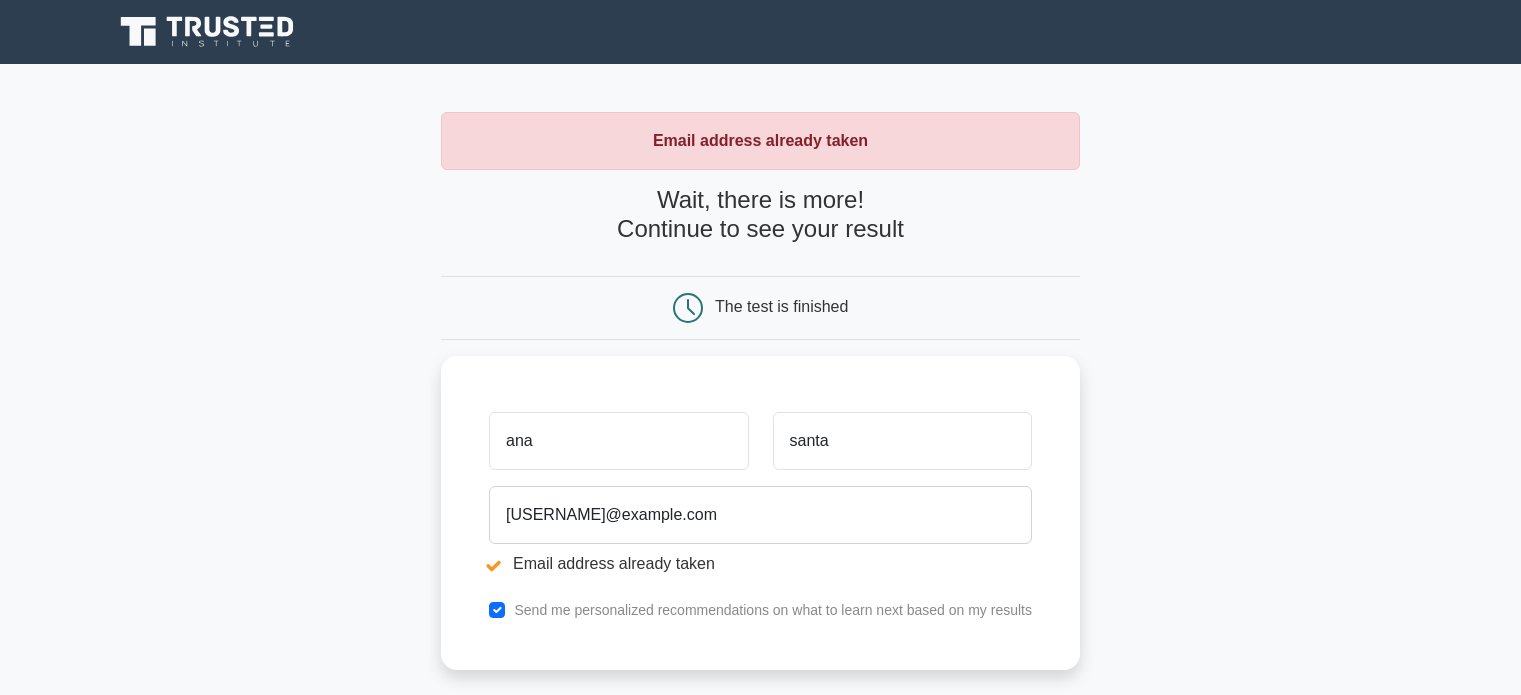 scroll, scrollTop: 0, scrollLeft: 0, axis: both 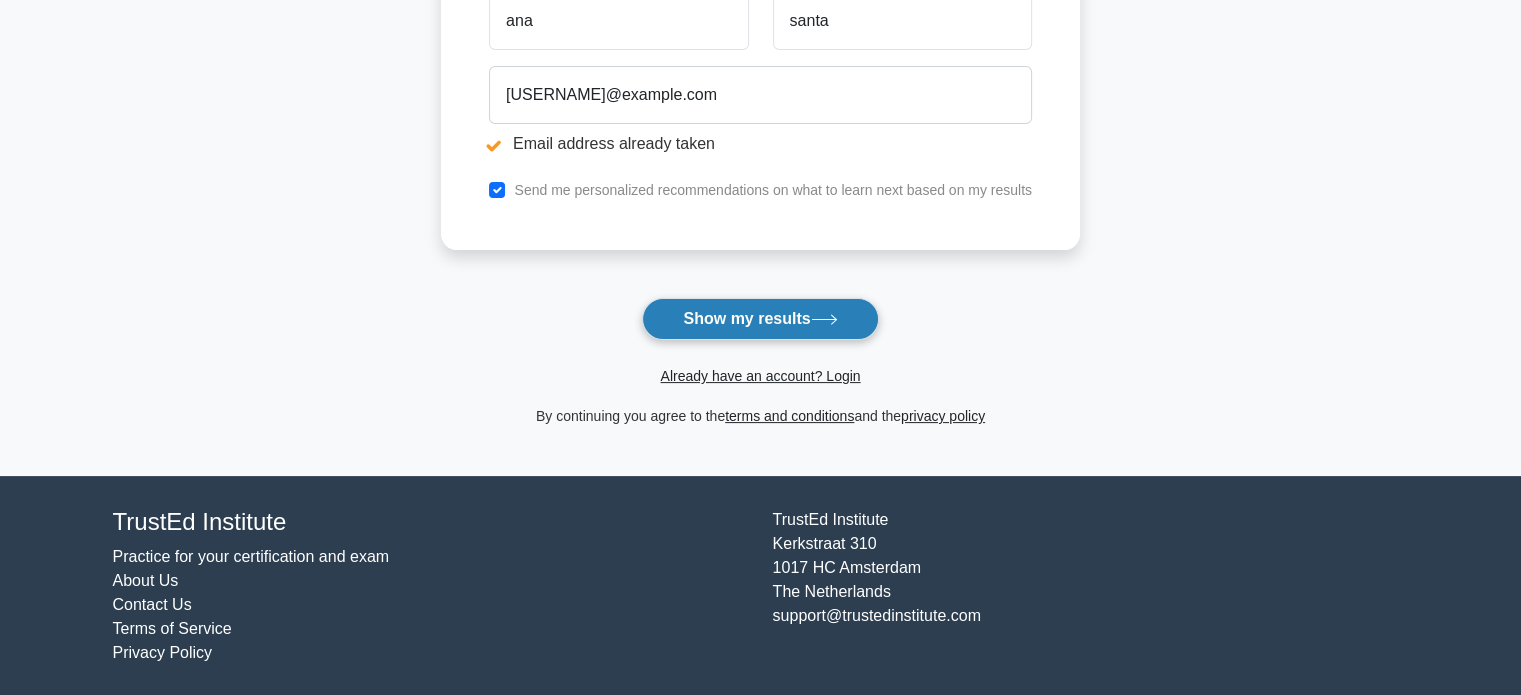click on "Show my results" at bounding box center [760, 319] 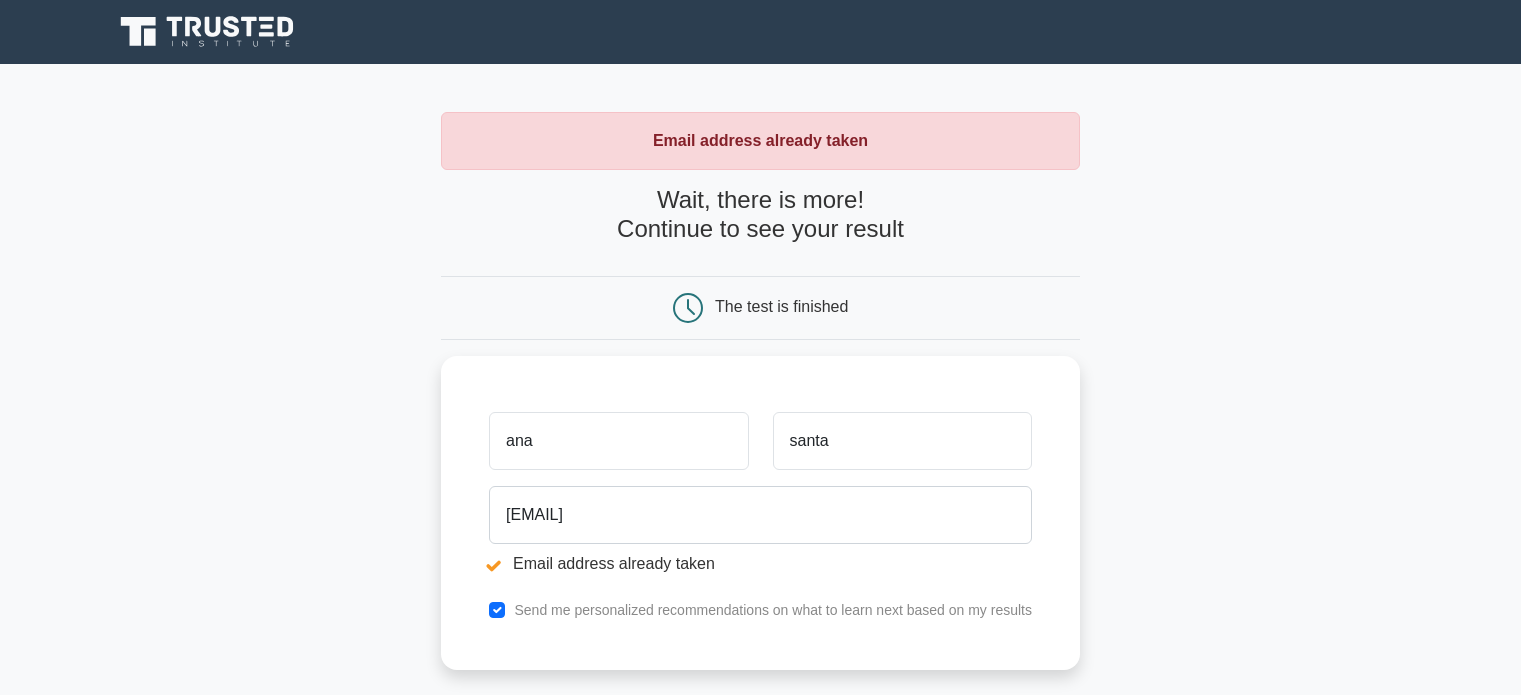 scroll, scrollTop: 0, scrollLeft: 0, axis: both 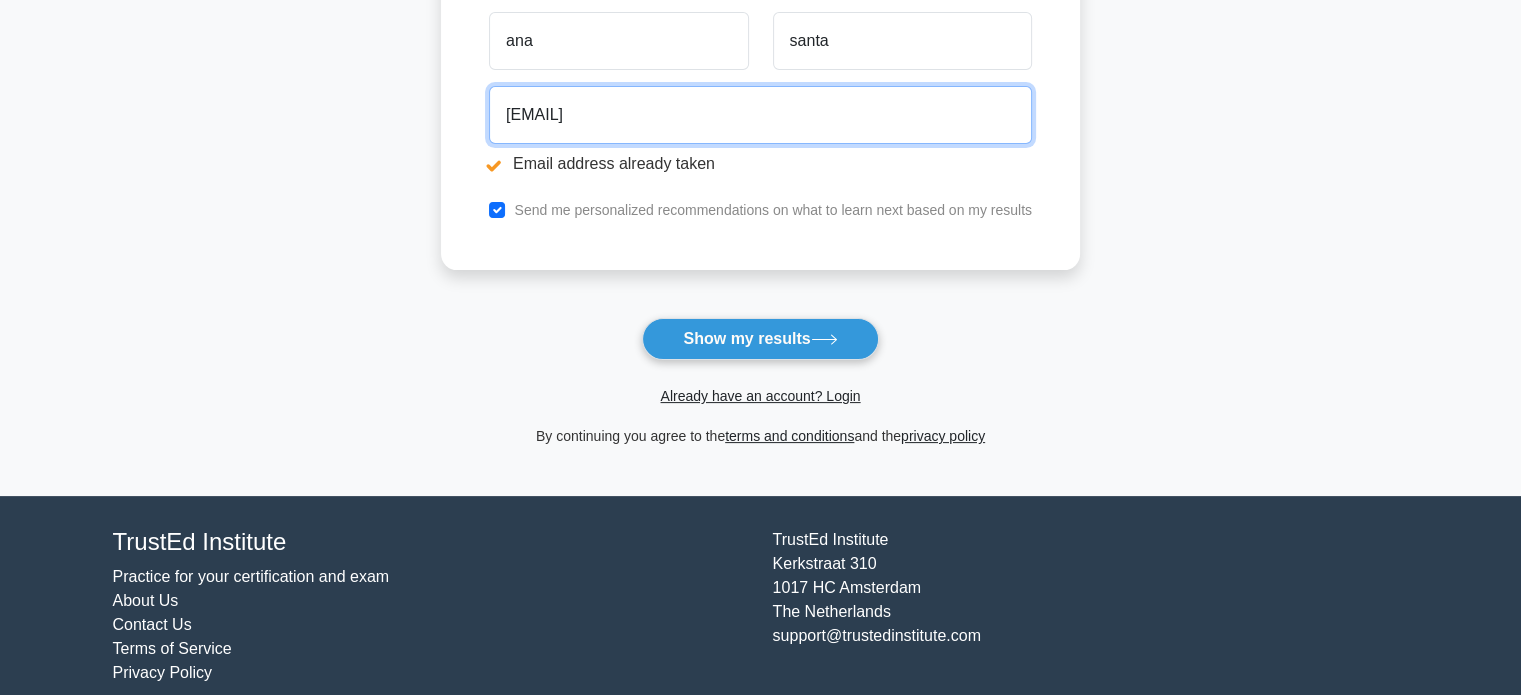 drag, startPoint x: 710, startPoint y: 96, endPoint x: 339, endPoint y: 103, distance: 371.06604 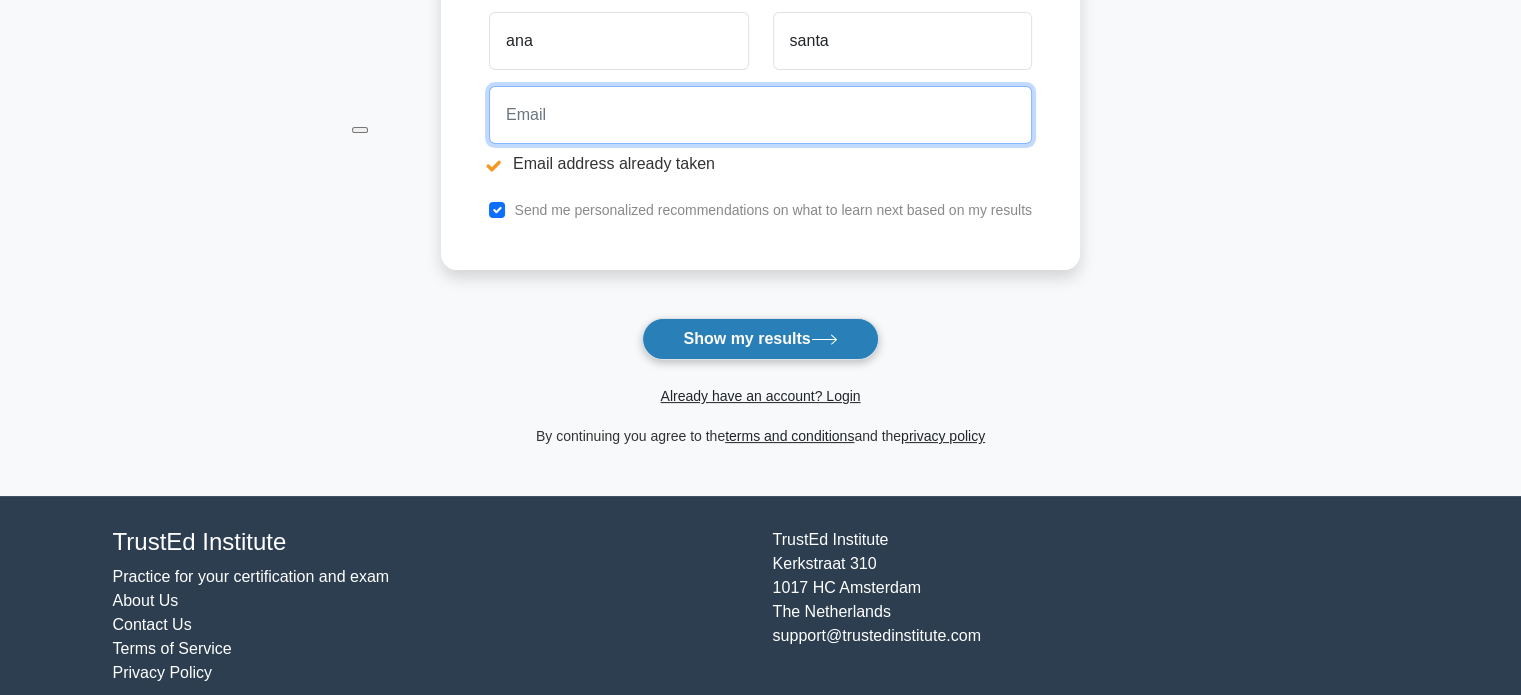 type 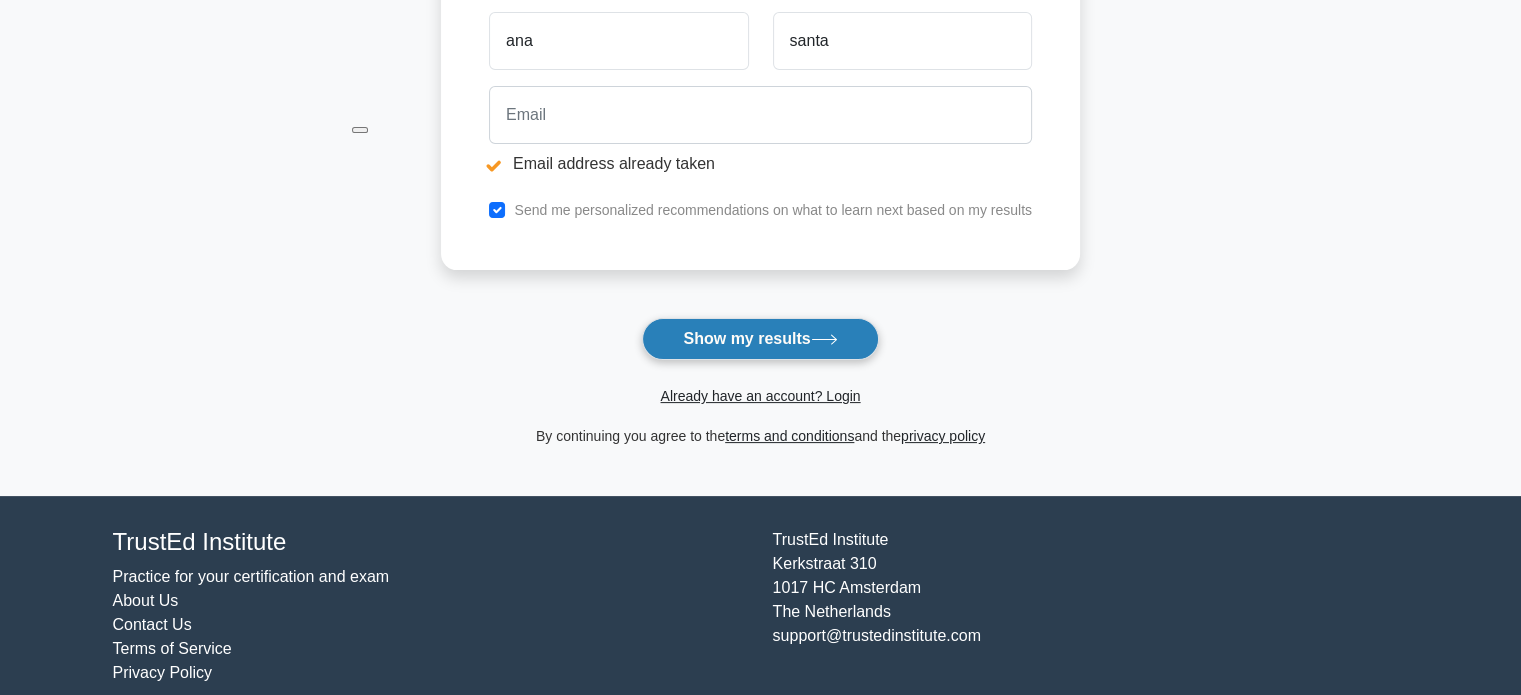 click on "Show my results" at bounding box center [760, 339] 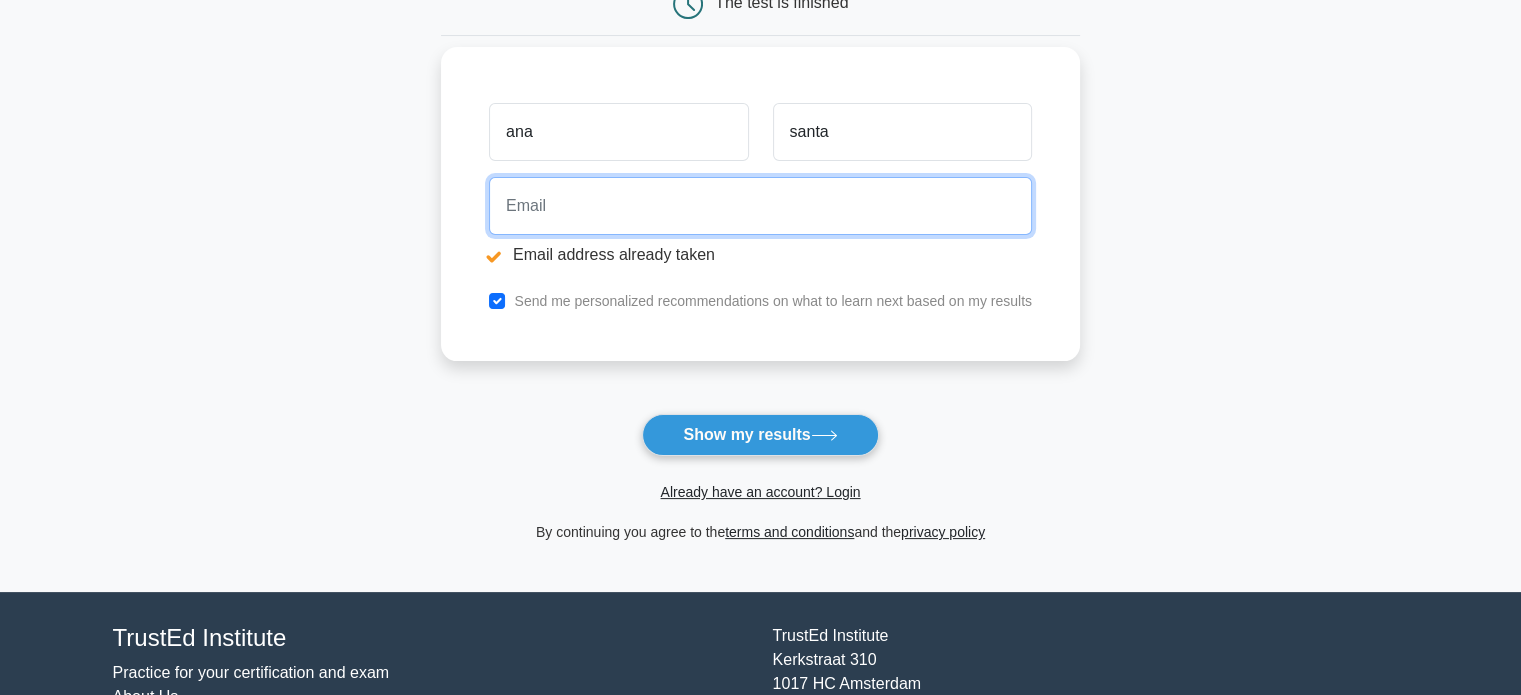 scroll, scrollTop: 200, scrollLeft: 0, axis: vertical 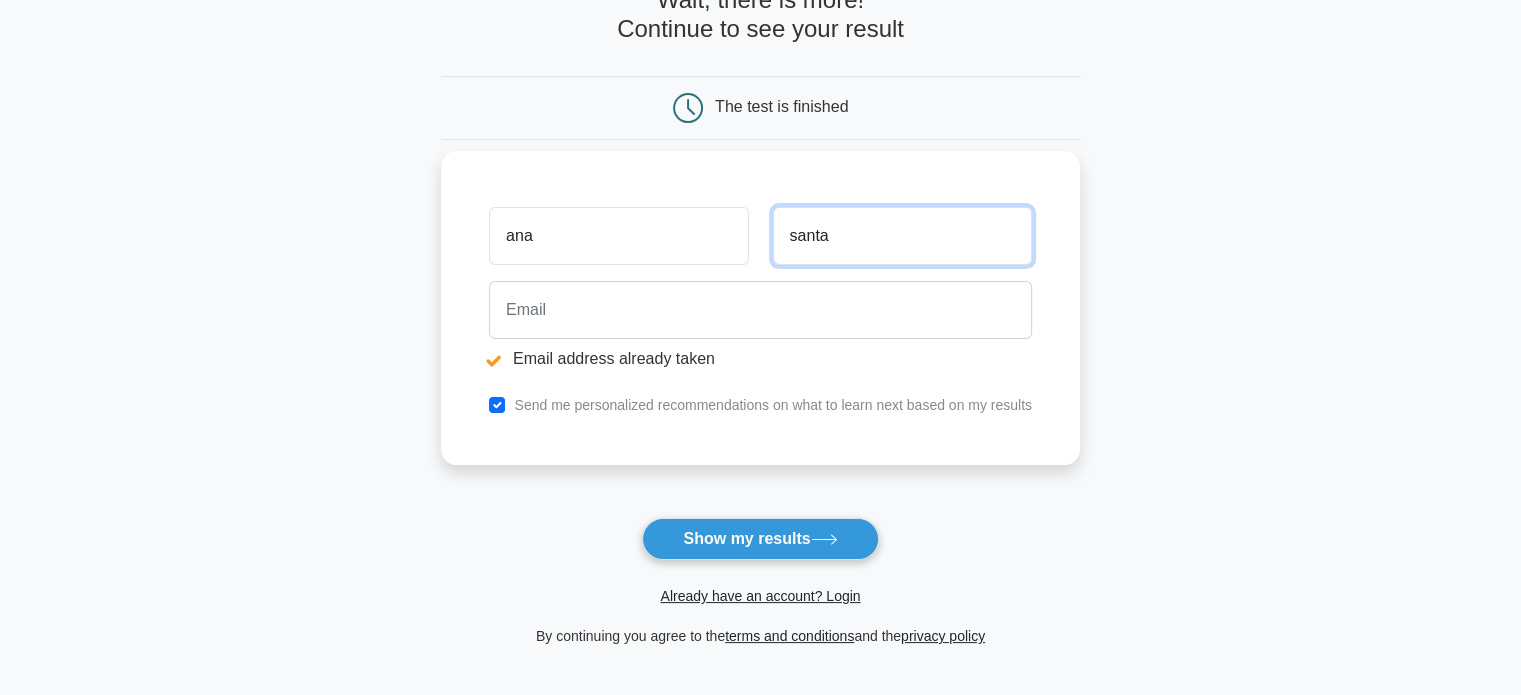 drag, startPoint x: 884, startPoint y: 250, endPoint x: 652, endPoint y: 218, distance: 234.1965 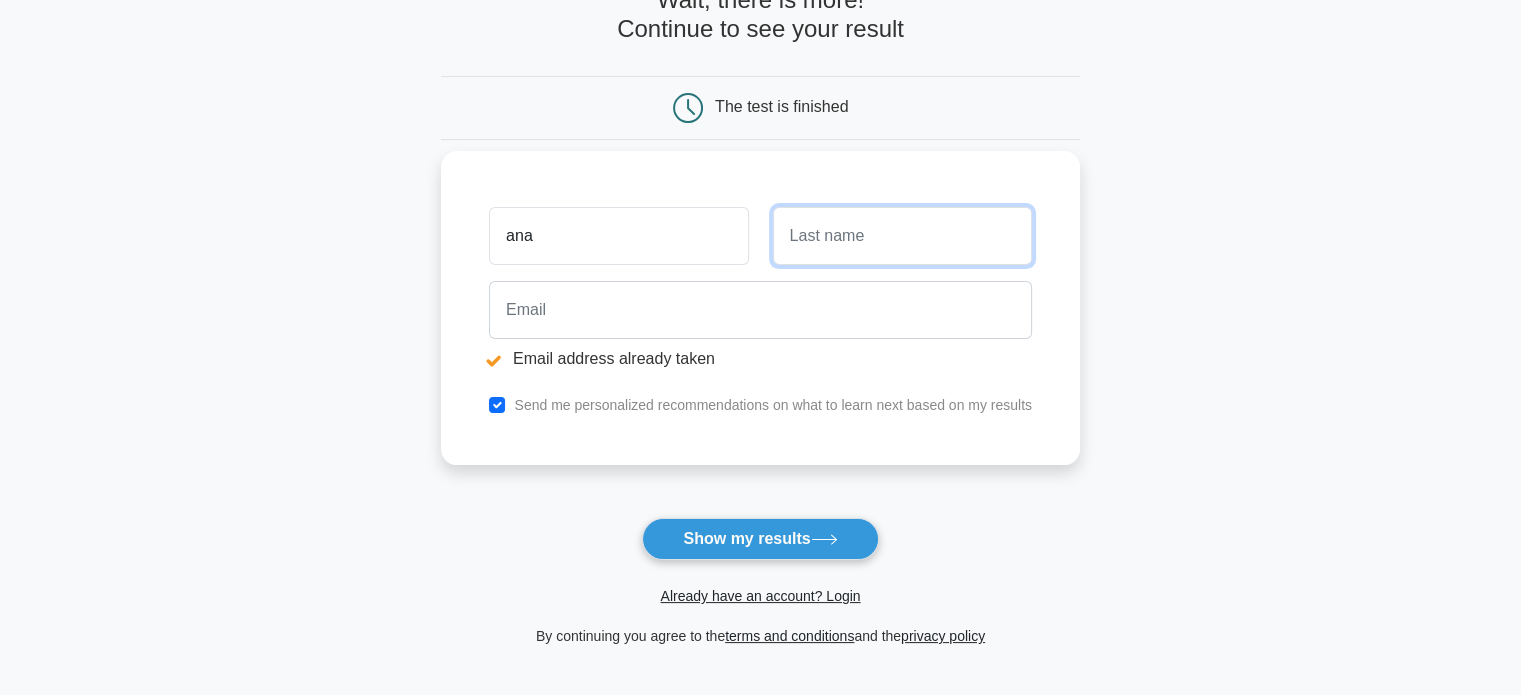 type 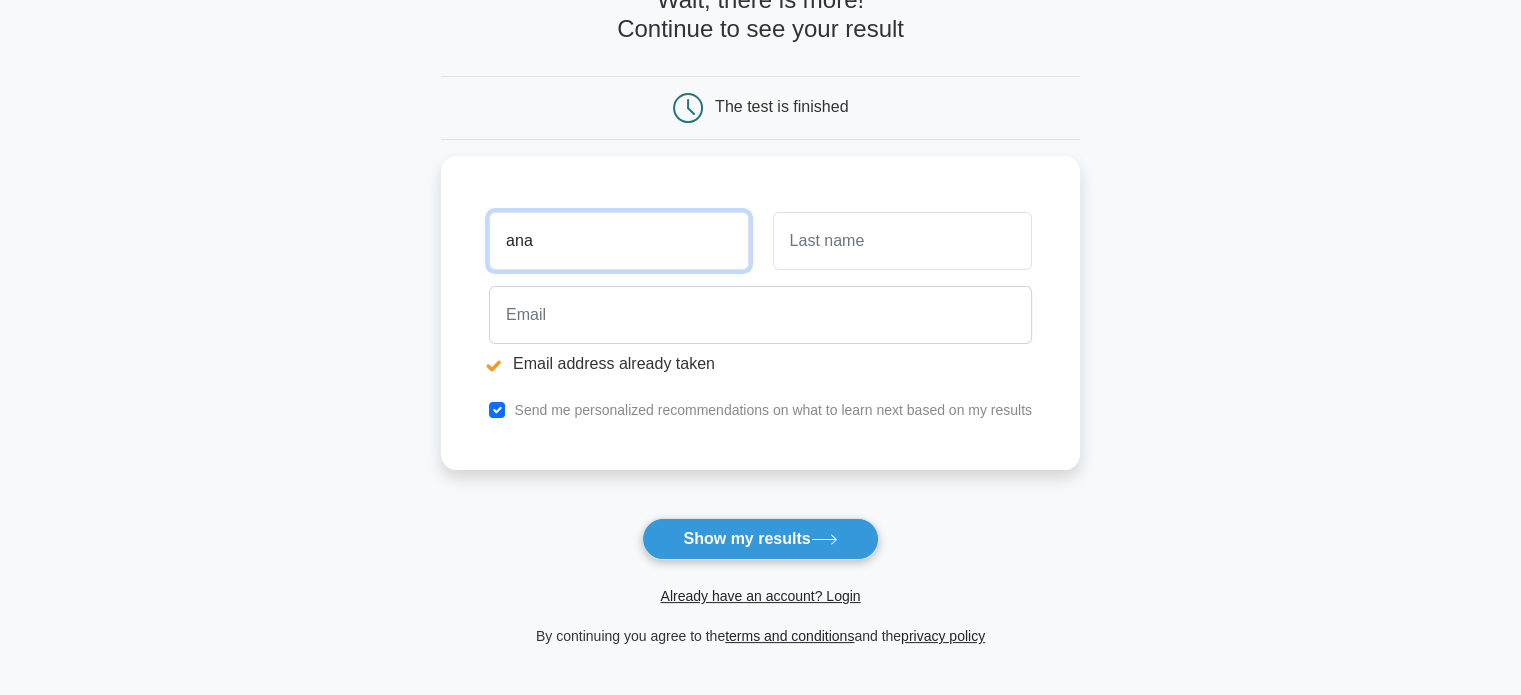 drag, startPoint x: 541, startPoint y: 235, endPoint x: 420, endPoint y: 231, distance: 121.0661 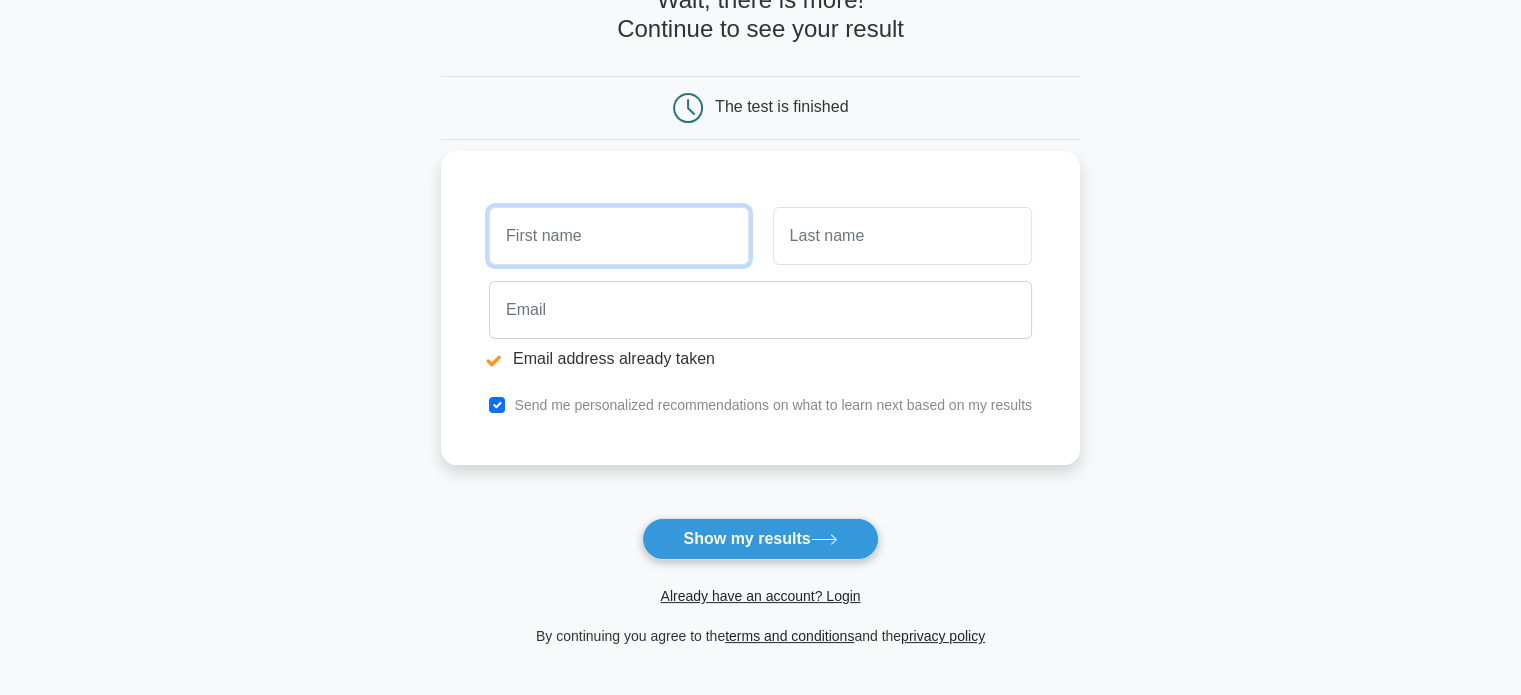type 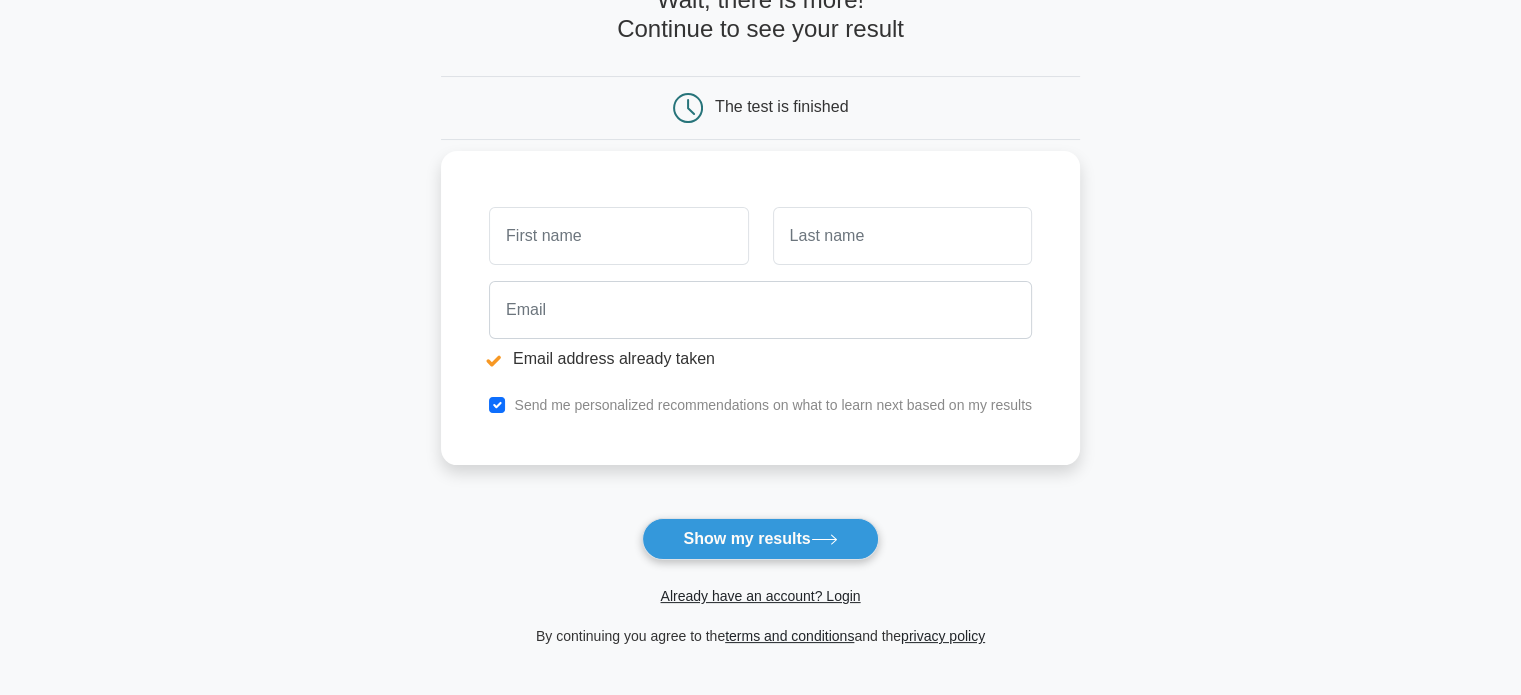 click on "Email address already taken
Send me personalized recommendations on what to learn next based on my results" at bounding box center [760, 308] 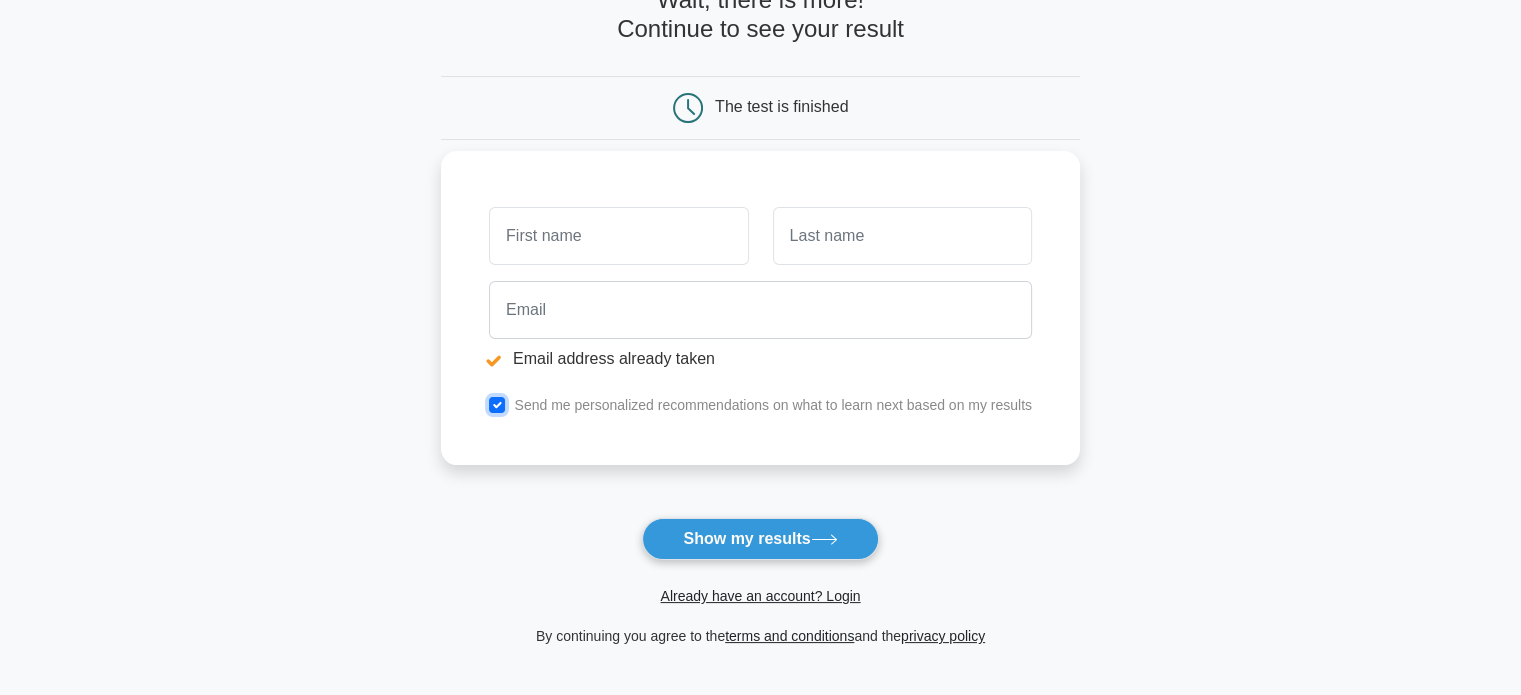 click at bounding box center [497, 405] 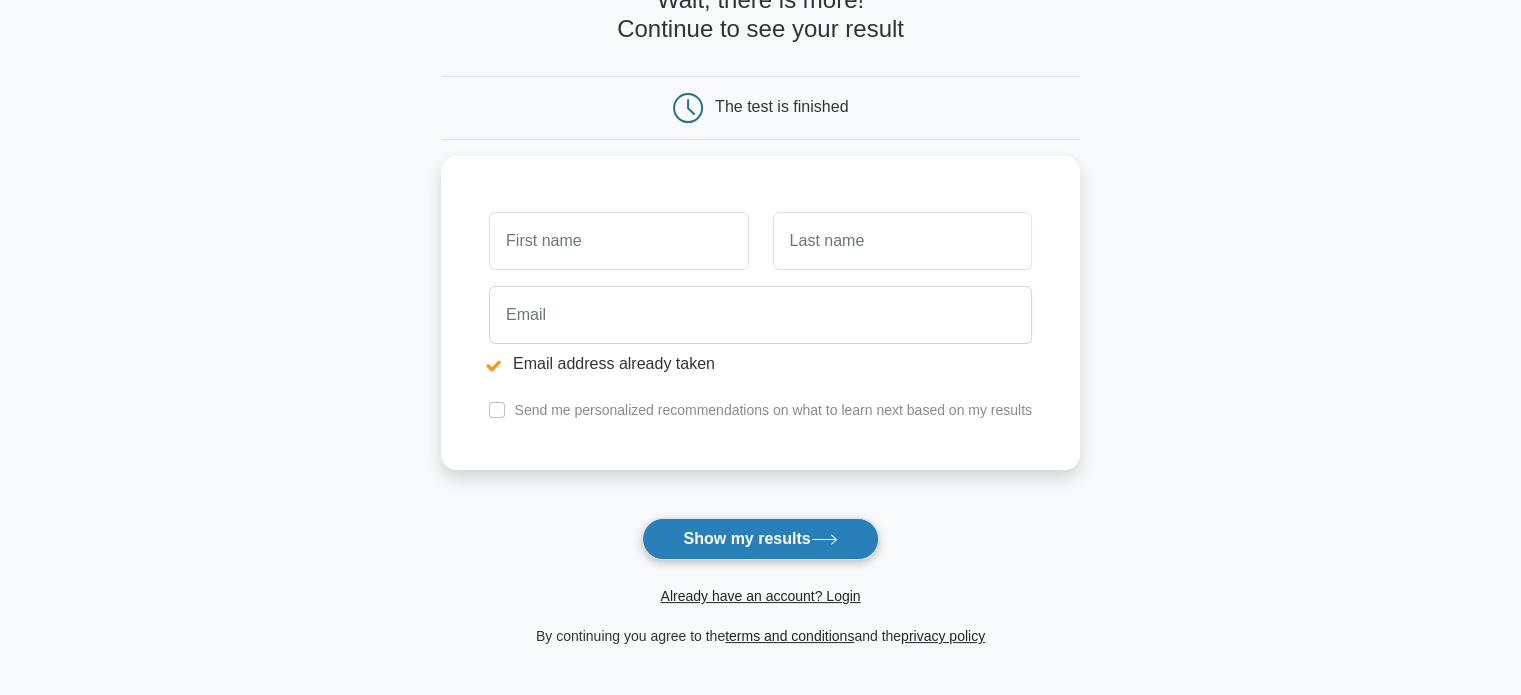 click on "Show my results" at bounding box center (760, 539) 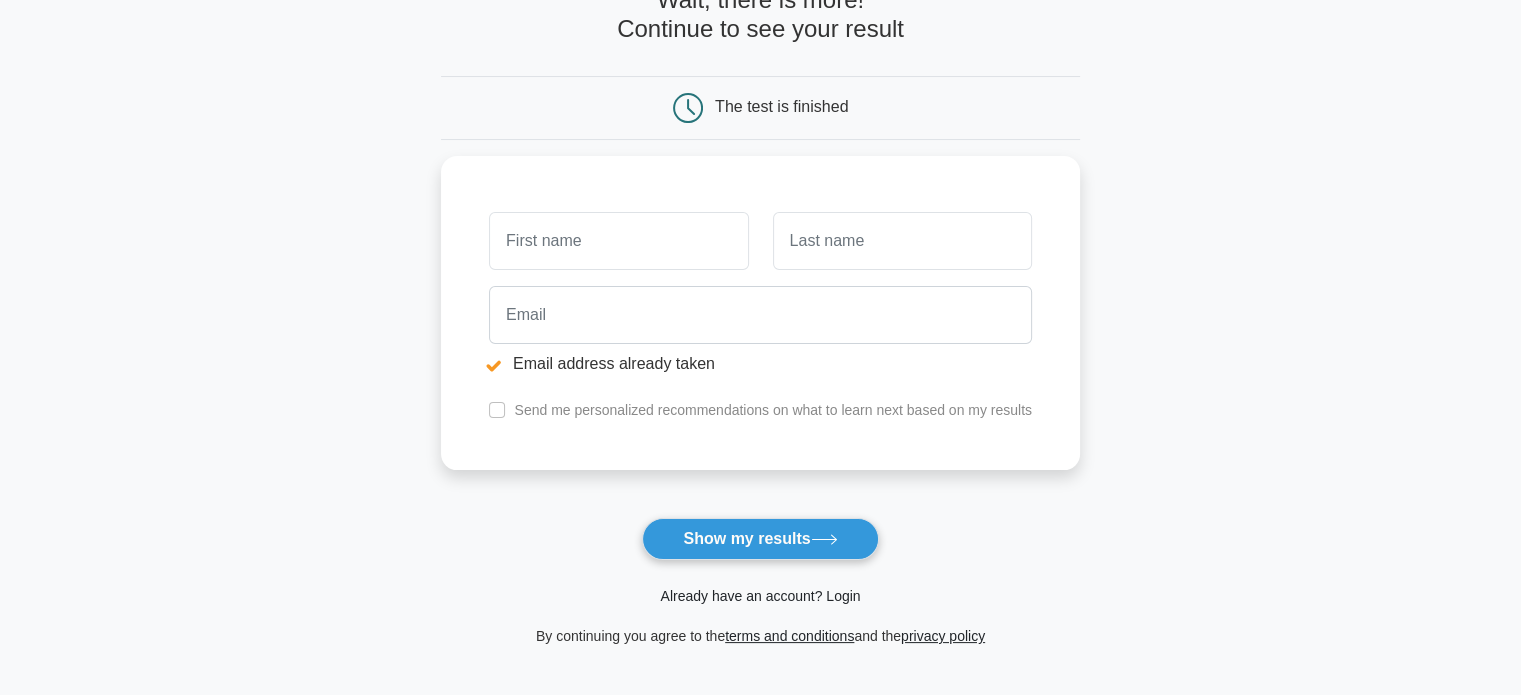 click on "Already have an account? Login" at bounding box center (760, 596) 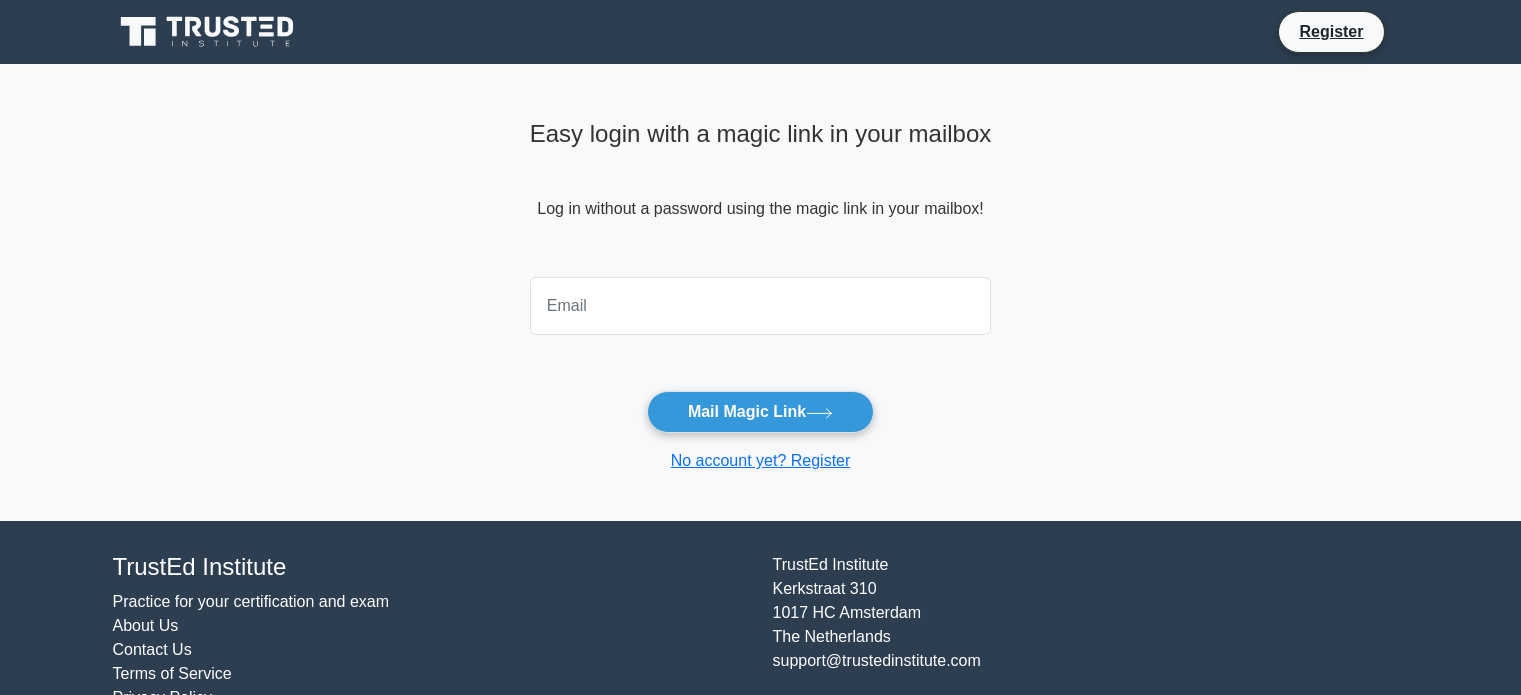 scroll, scrollTop: 0, scrollLeft: 0, axis: both 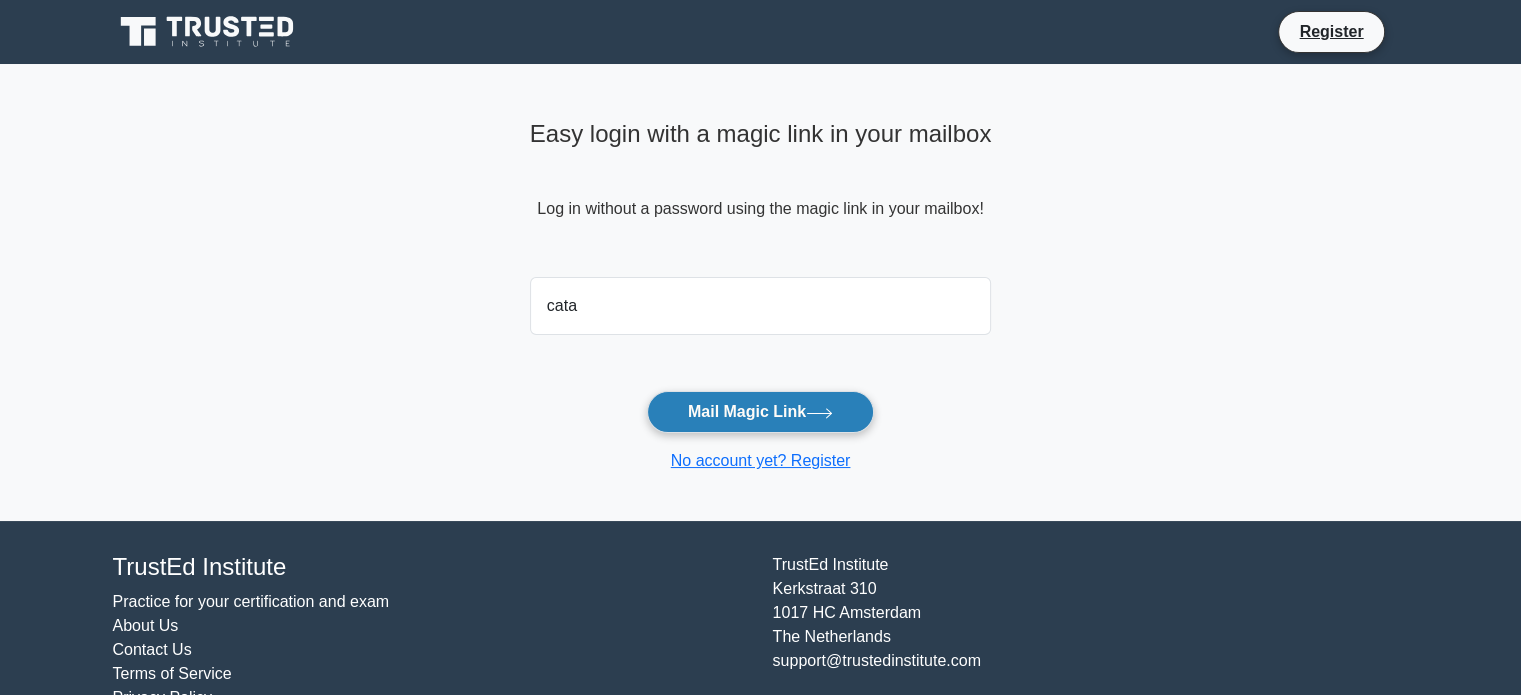 type on "[USERNAME]@example.com" 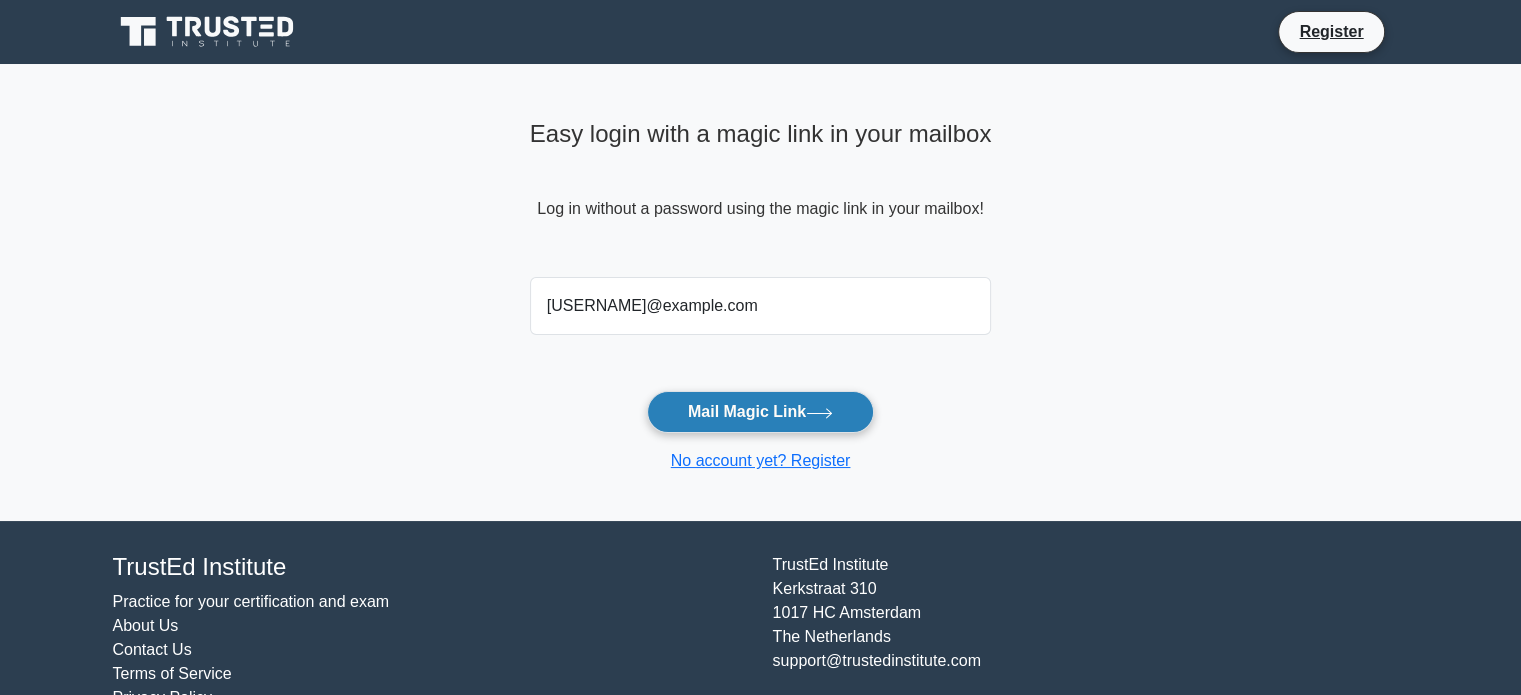 click on "Mail Magic Link" at bounding box center [760, 412] 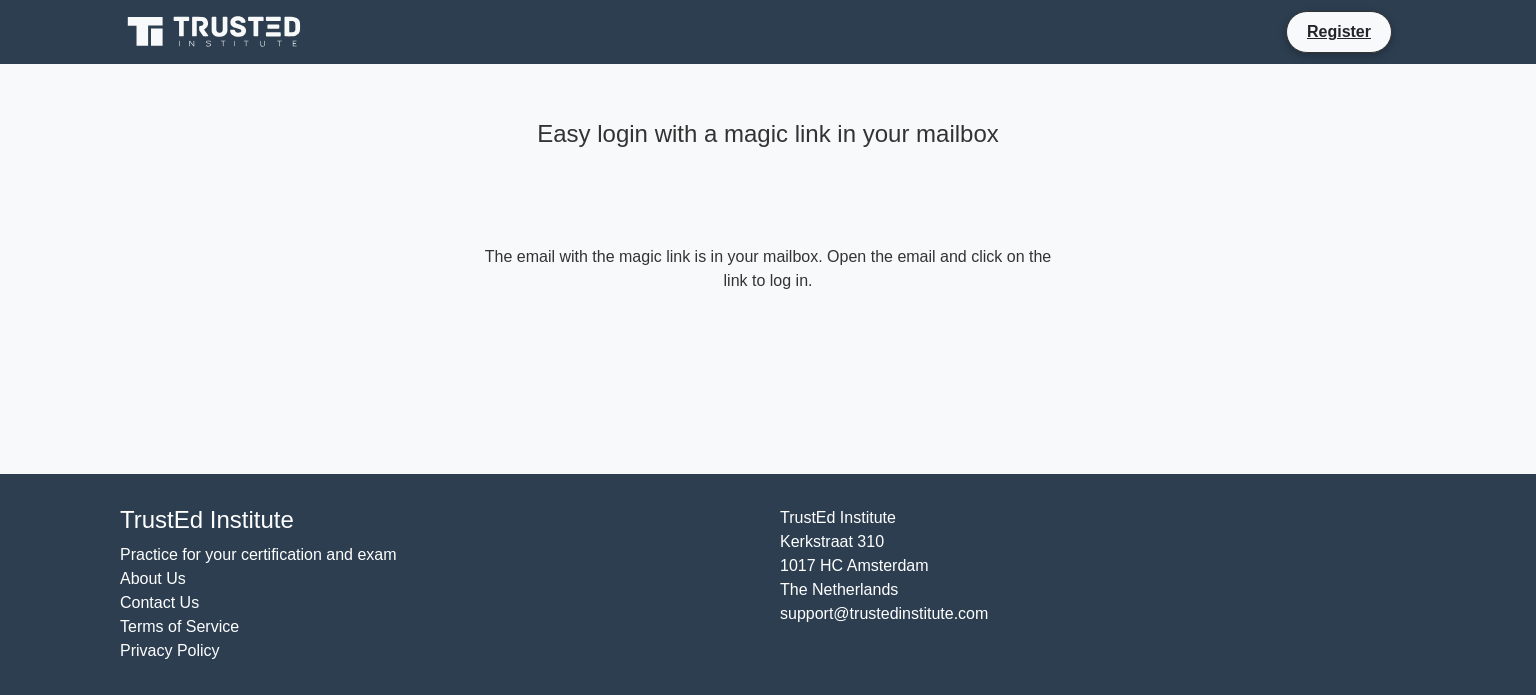 scroll, scrollTop: 0, scrollLeft: 0, axis: both 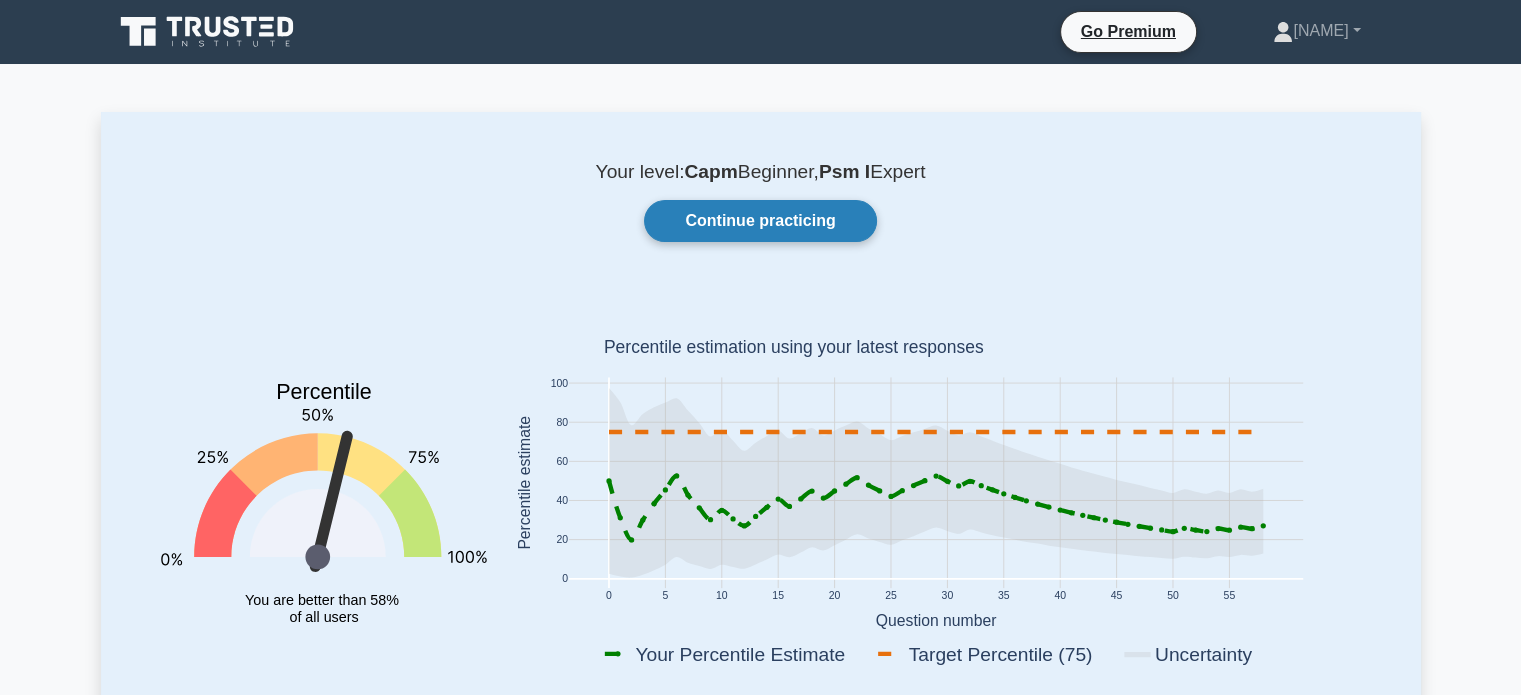 click on "Continue practicing" at bounding box center [760, 221] 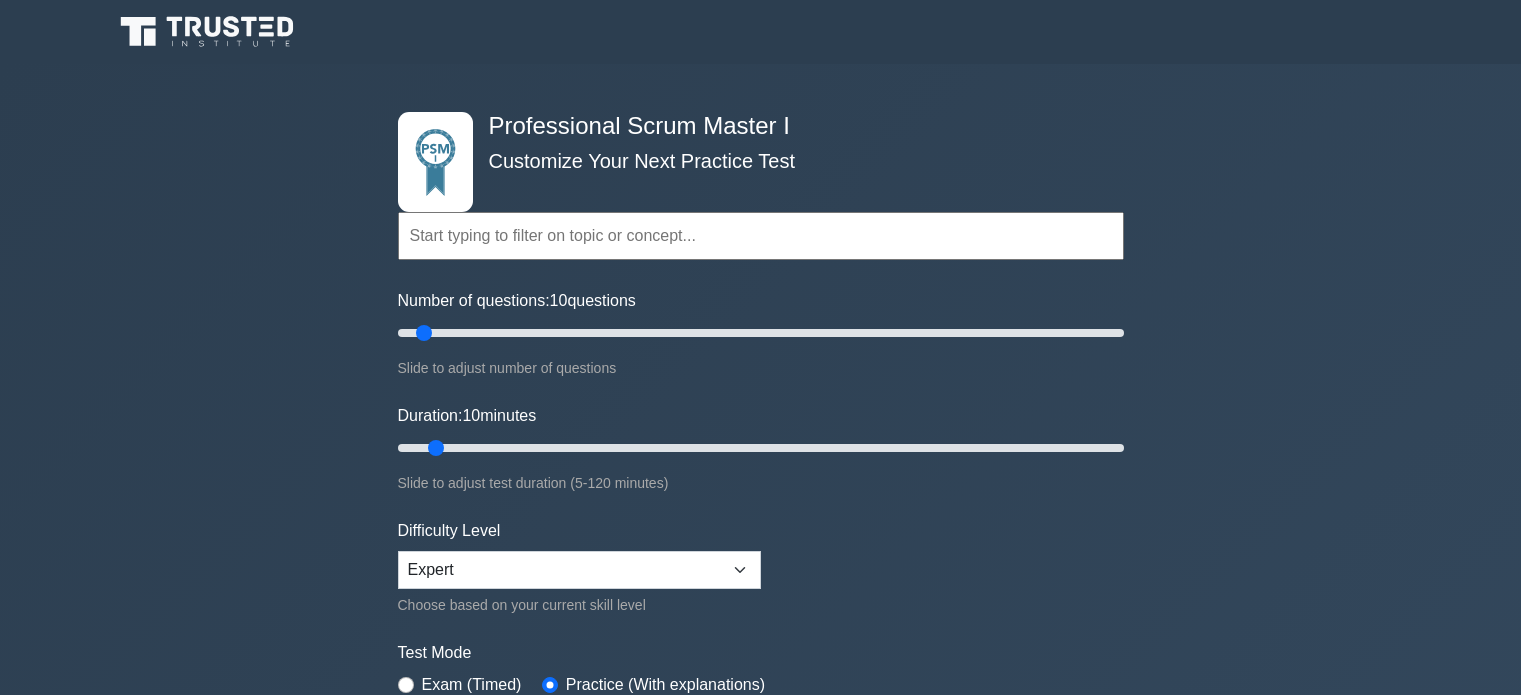 scroll, scrollTop: 0, scrollLeft: 0, axis: both 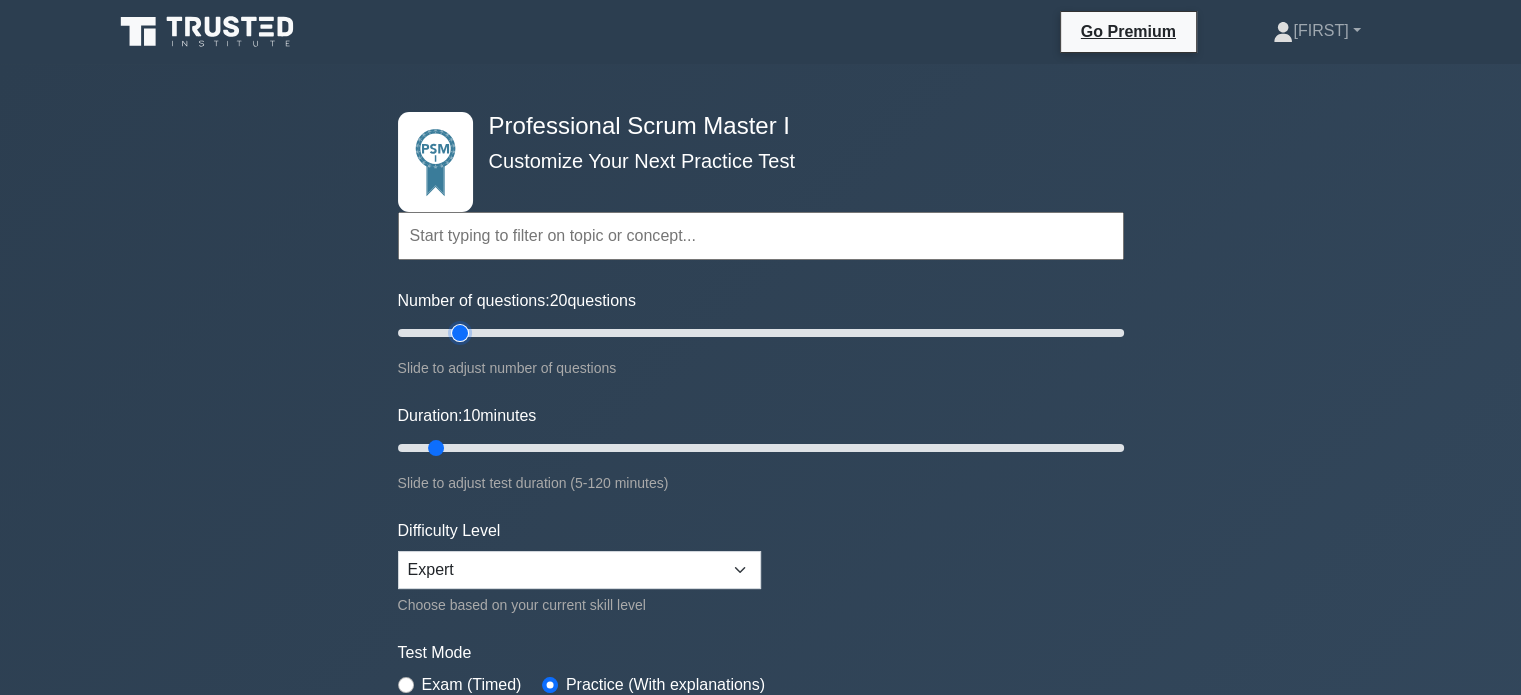 drag, startPoint x: 421, startPoint y: 327, endPoint x: 460, endPoint y: 321, distance: 39.45884 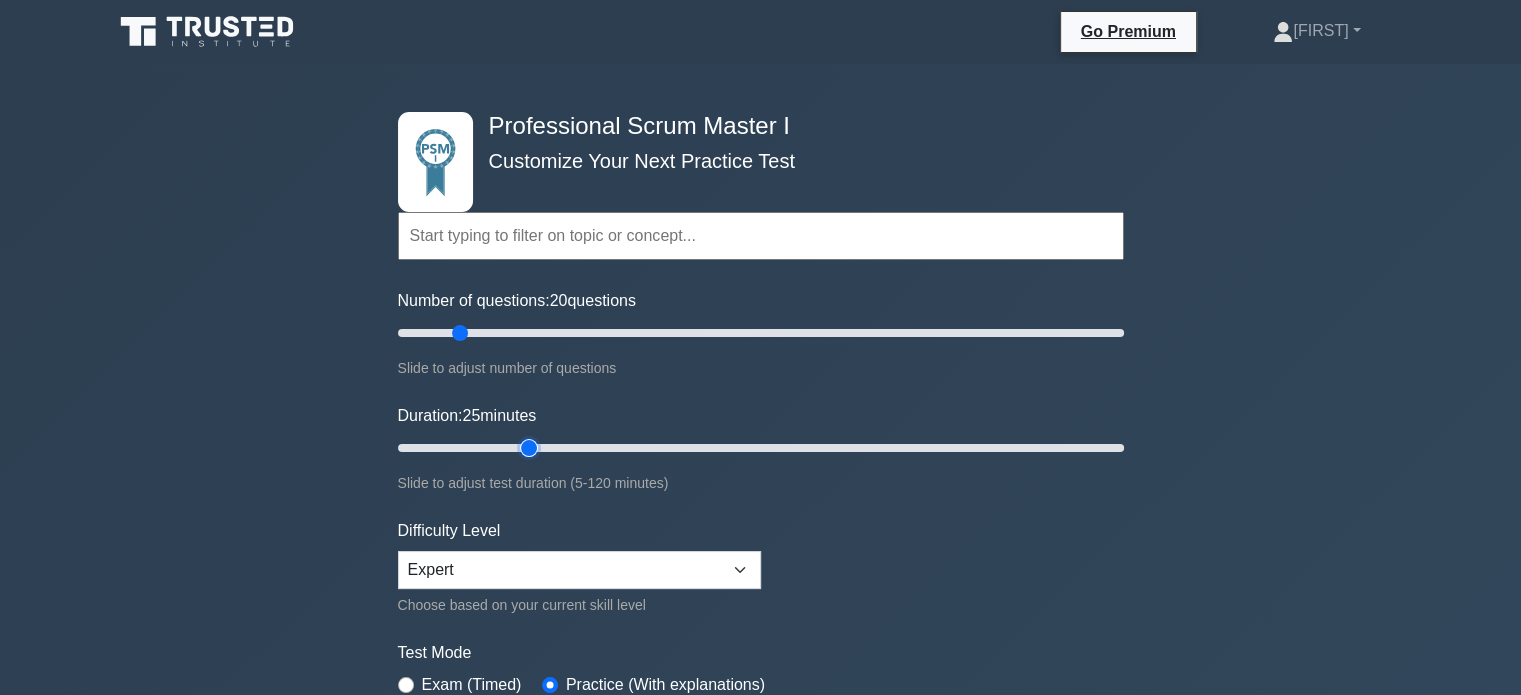 drag, startPoint x: 434, startPoint y: 440, endPoint x: 526, endPoint y: 444, distance: 92.086914 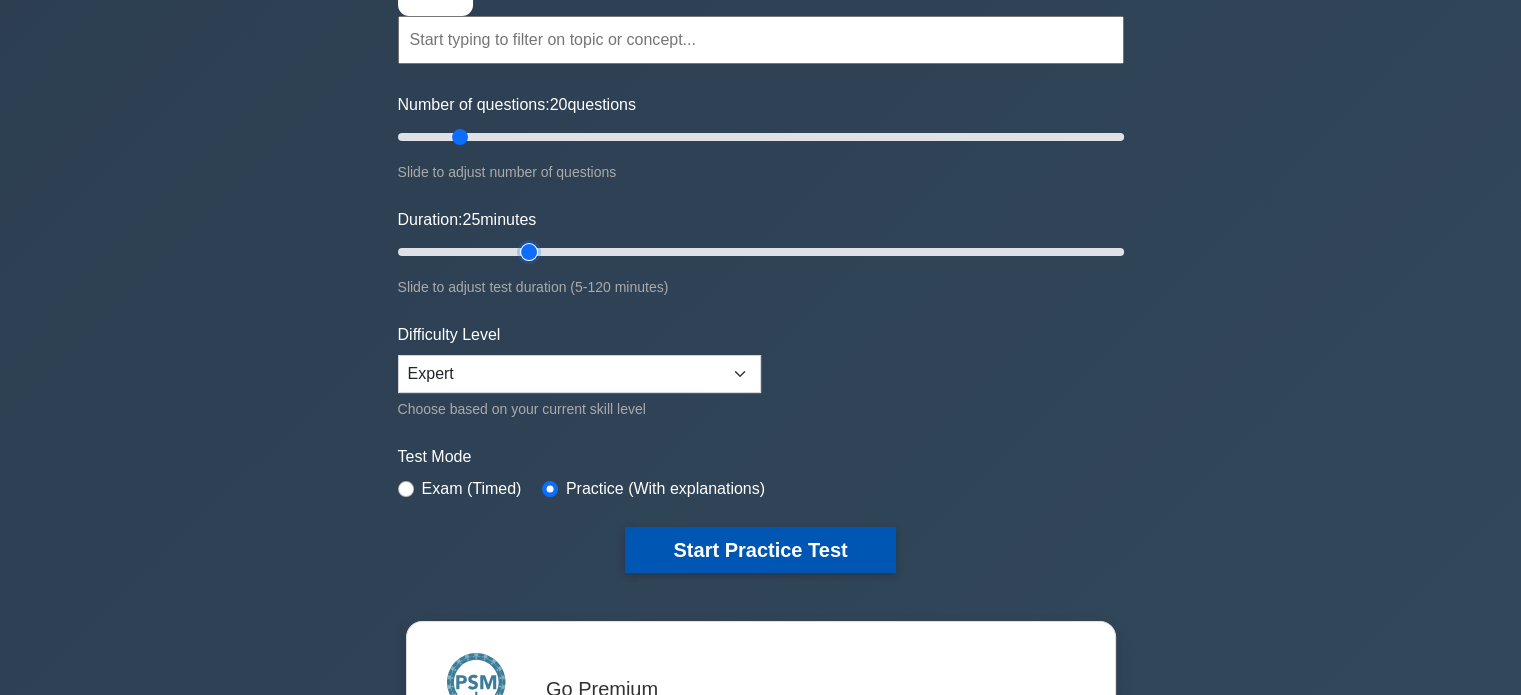 scroll, scrollTop: 200, scrollLeft: 0, axis: vertical 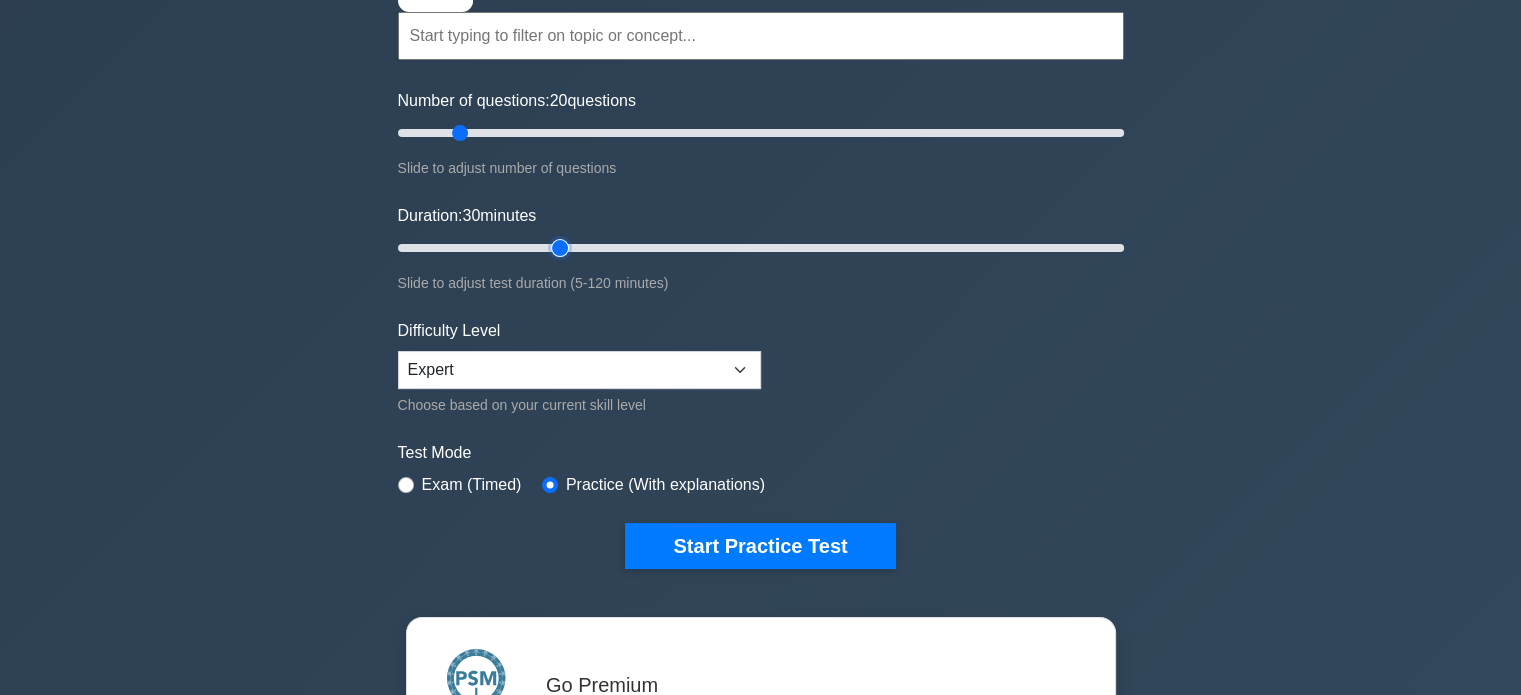 drag, startPoint x: 528, startPoint y: 245, endPoint x: 551, endPoint y: 242, distance: 23.194826 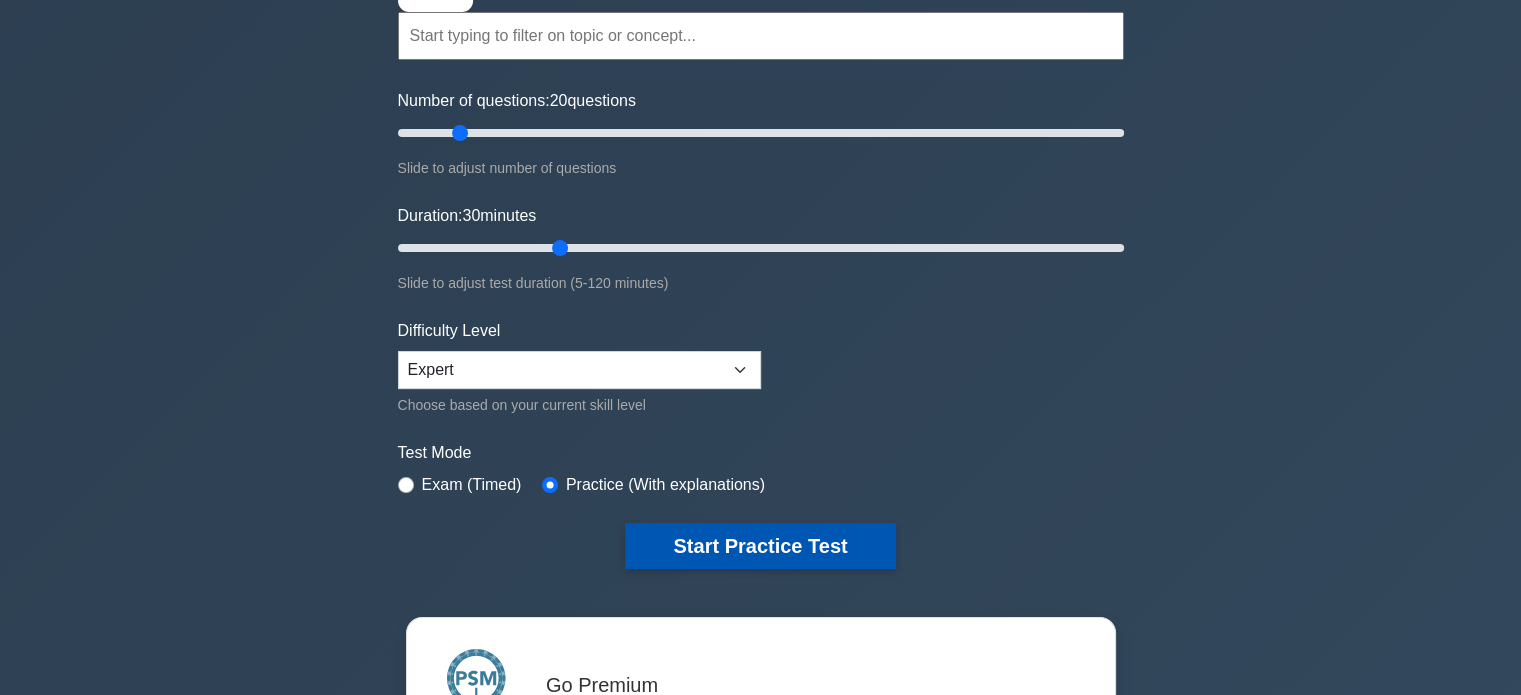 click on "Start Practice Test" at bounding box center (760, 546) 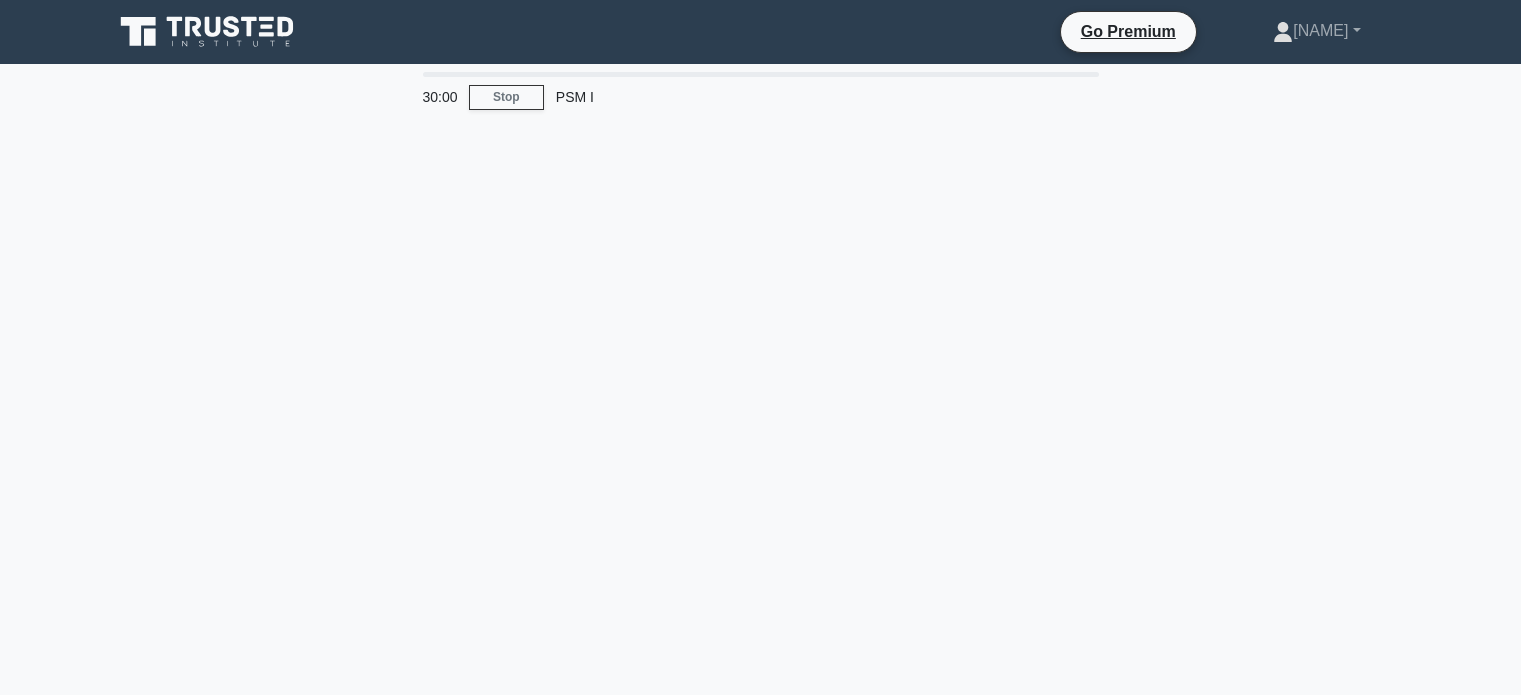 scroll, scrollTop: 0, scrollLeft: 0, axis: both 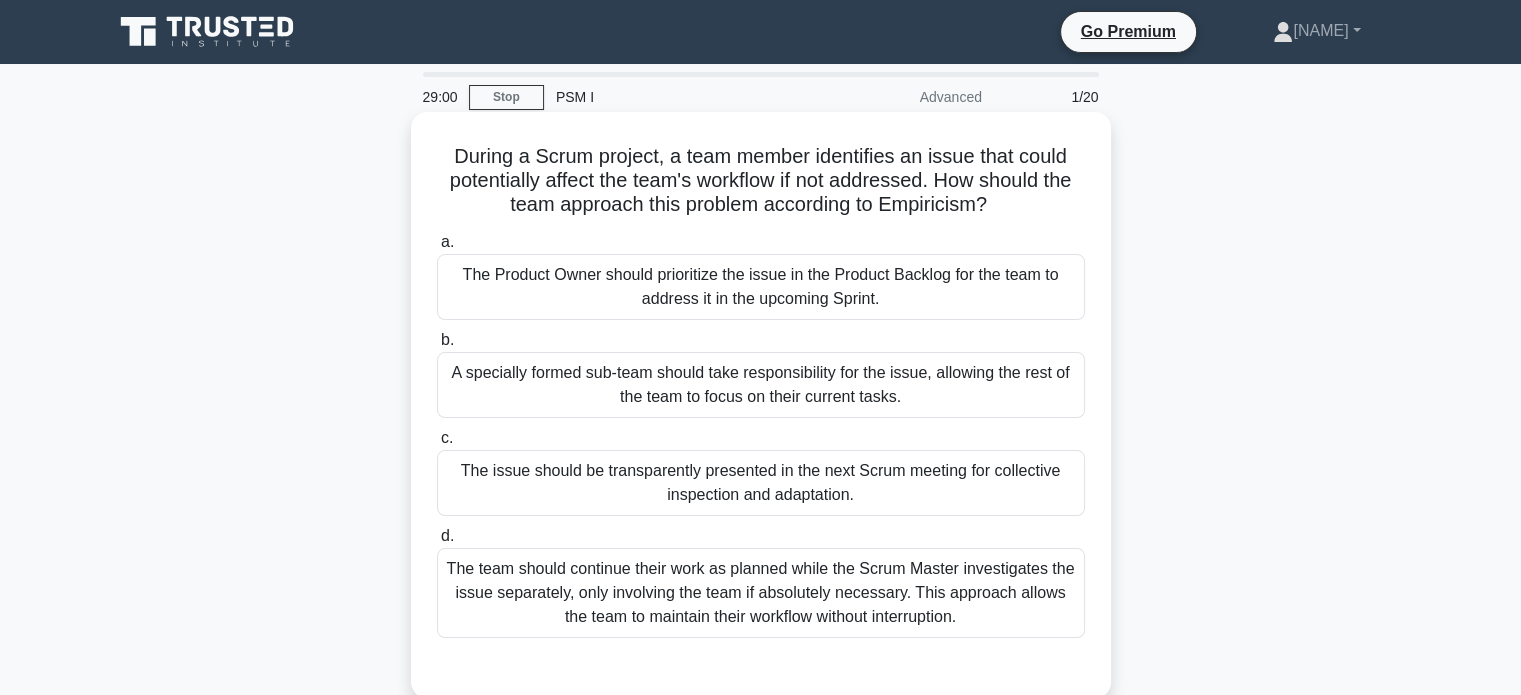 click on "The team should continue their work as planned while the Scrum Master investigates the issue separately, only involving the team if absolutely necessary. This approach allows the team to maintain their workflow without interruption." at bounding box center (761, 593) 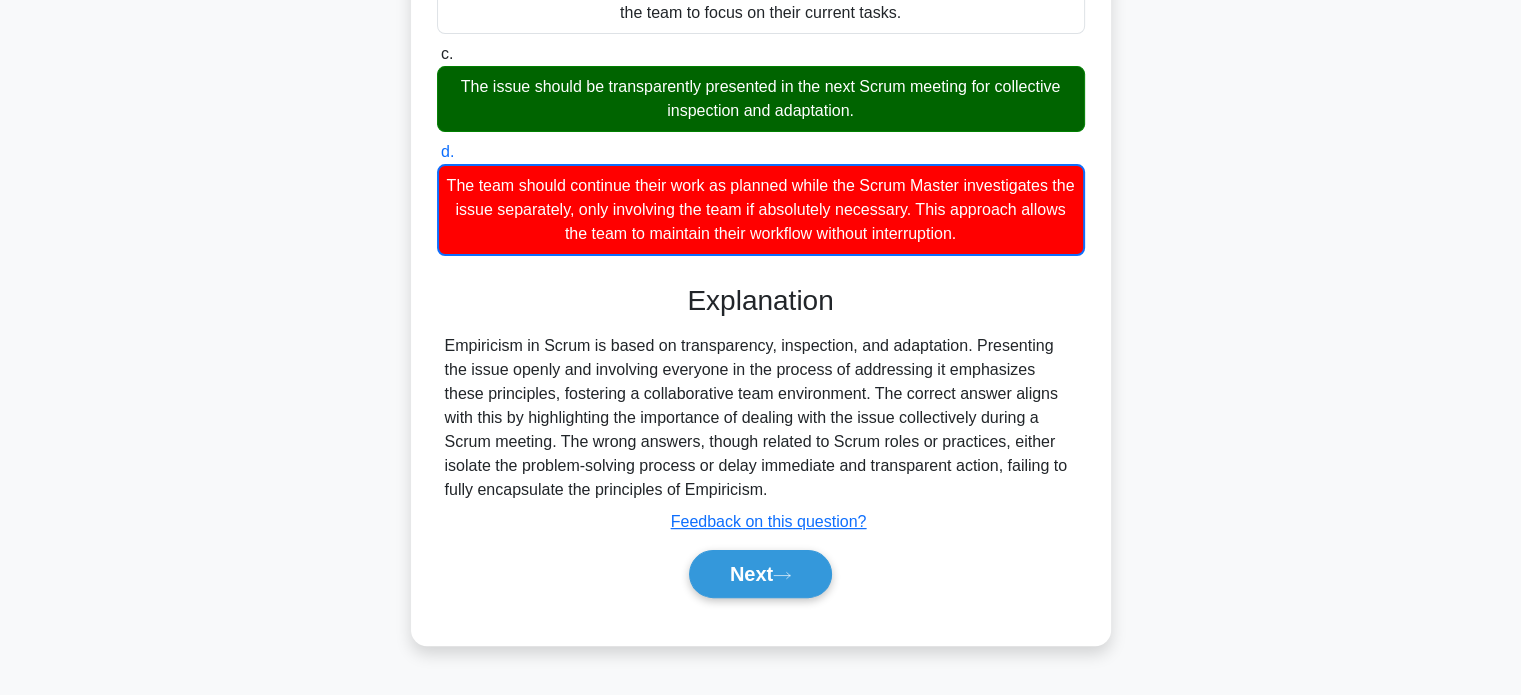 scroll, scrollTop: 385, scrollLeft: 0, axis: vertical 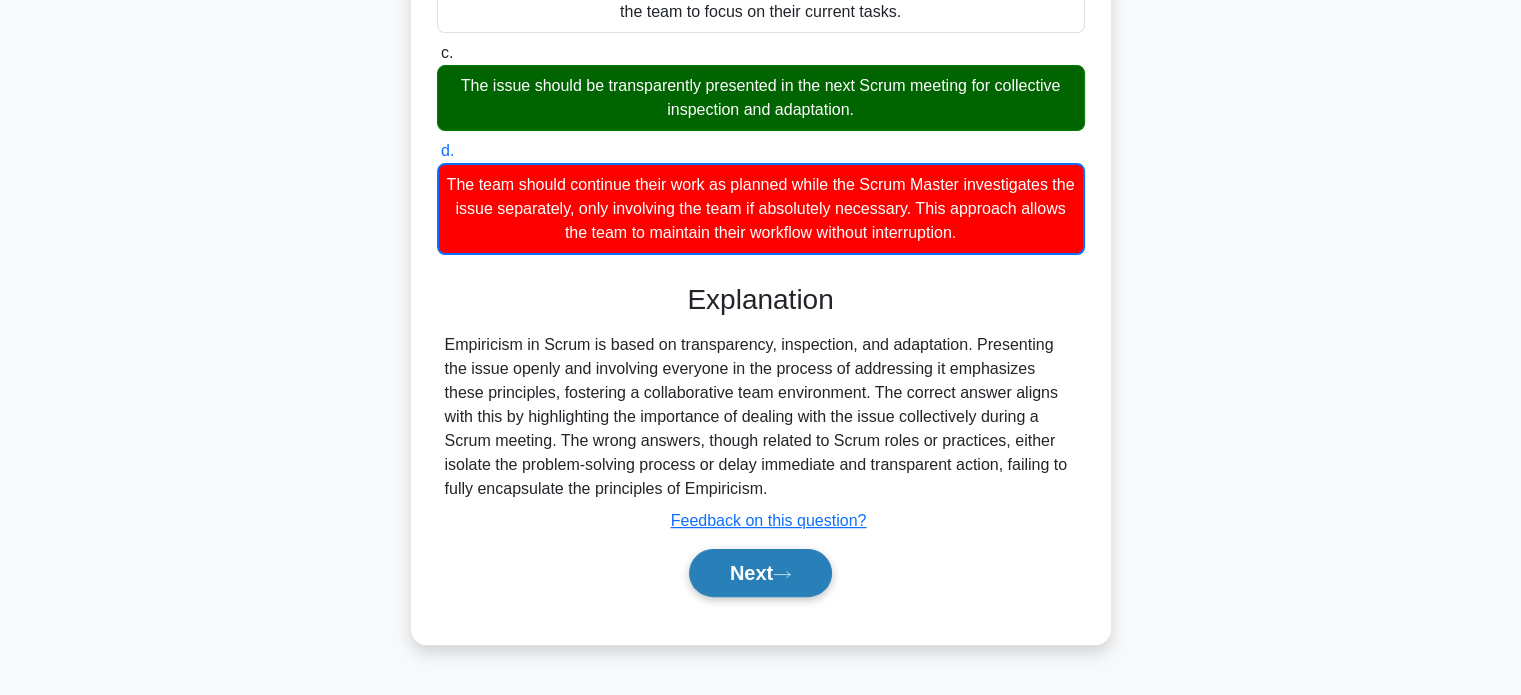 click on "Next" at bounding box center [760, 573] 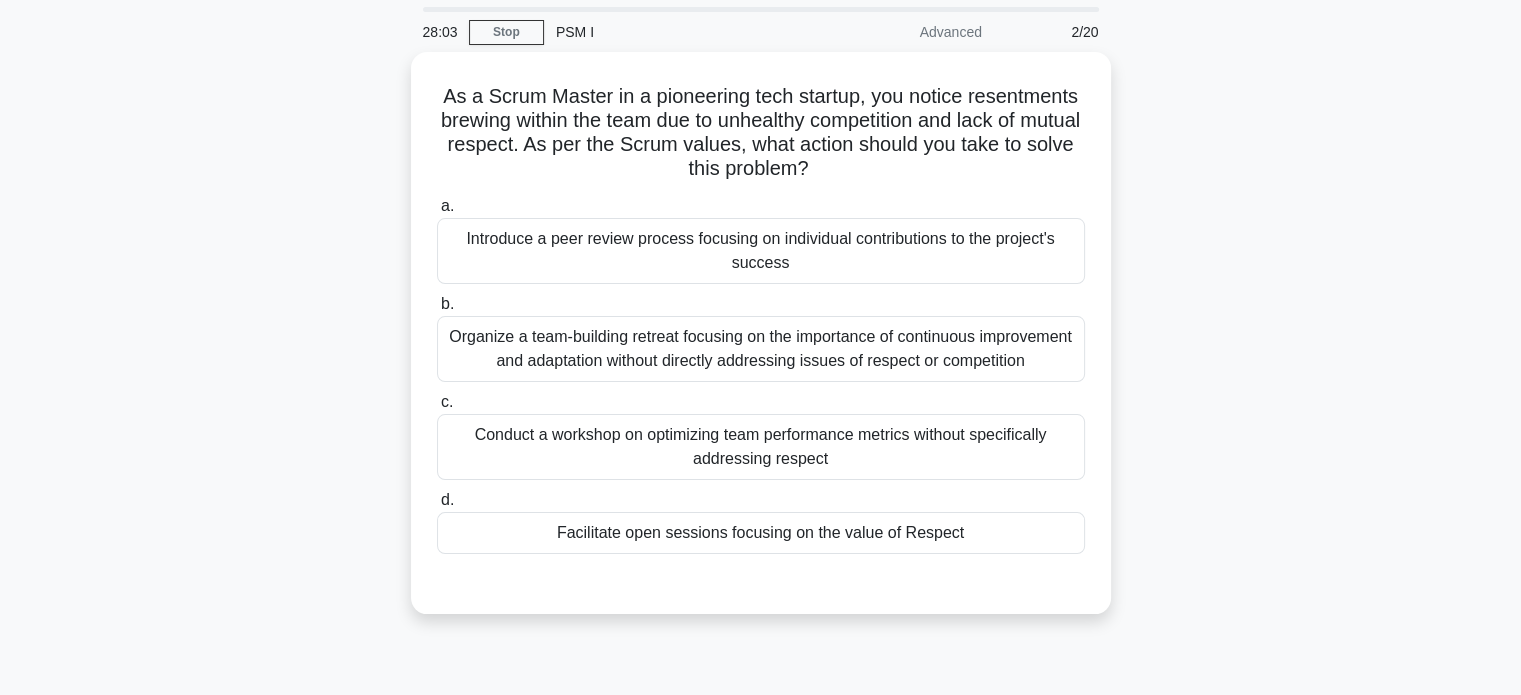 scroll, scrollTop: 100, scrollLeft: 0, axis: vertical 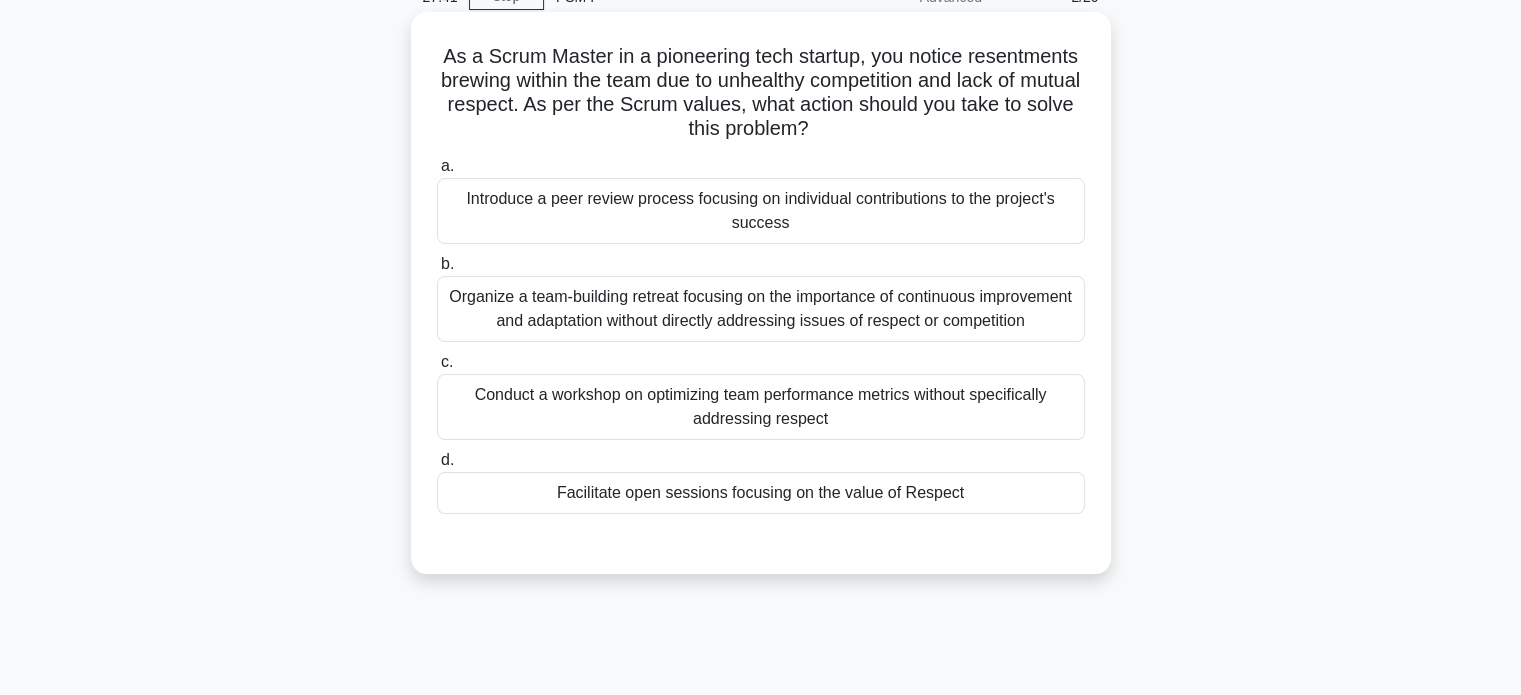click on "Facilitate open sessions focusing on the value of Respect" at bounding box center [761, 493] 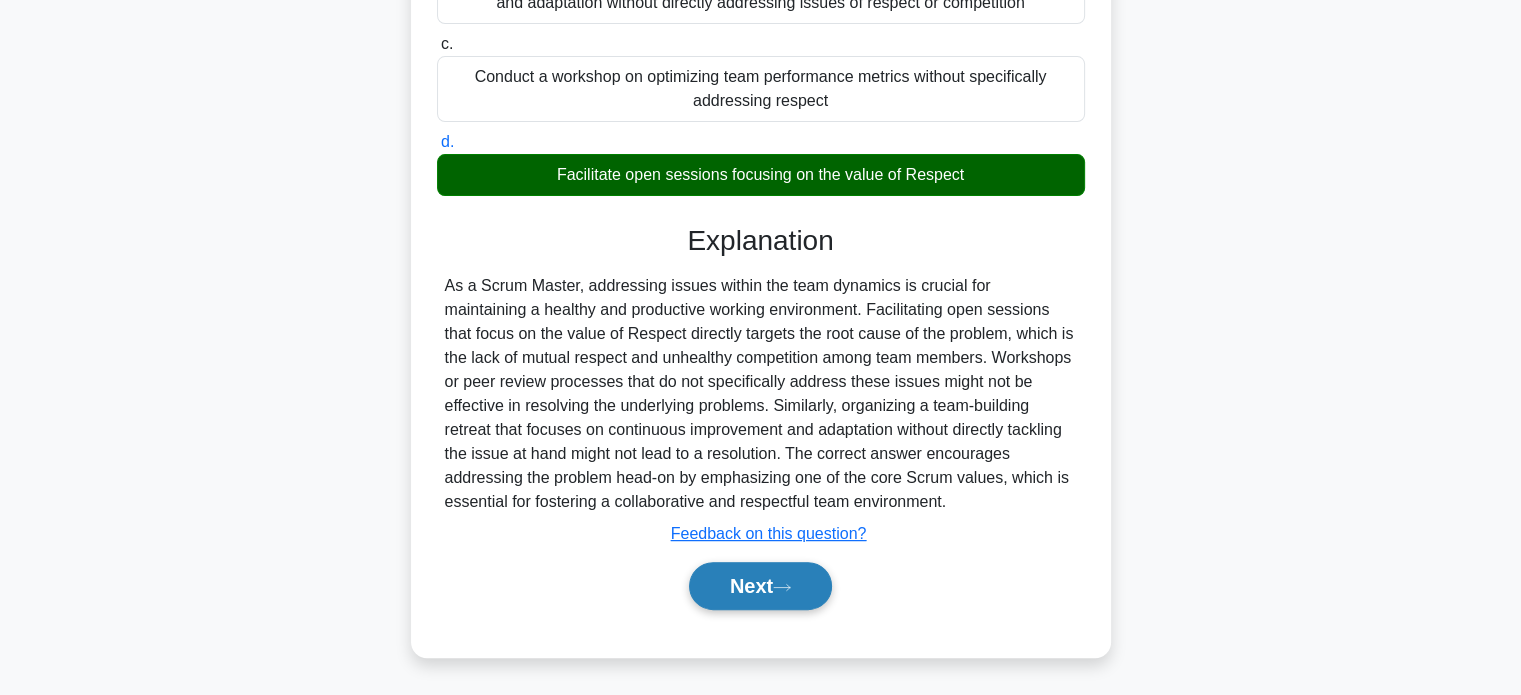 scroll, scrollTop: 440, scrollLeft: 0, axis: vertical 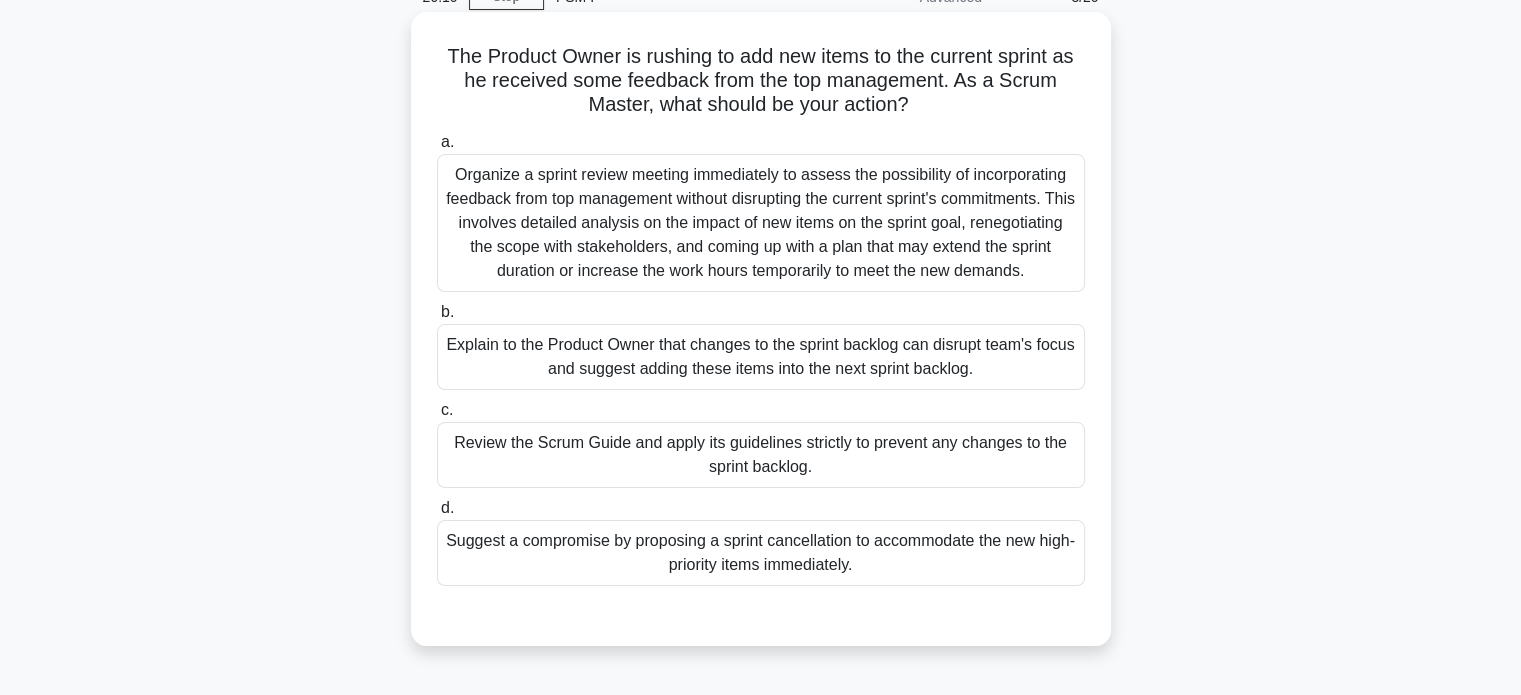 click on "Explain to the Product Owner that changes to the sprint backlog can disrupt team's focus and suggest adding these items into the next sprint backlog." at bounding box center (761, 357) 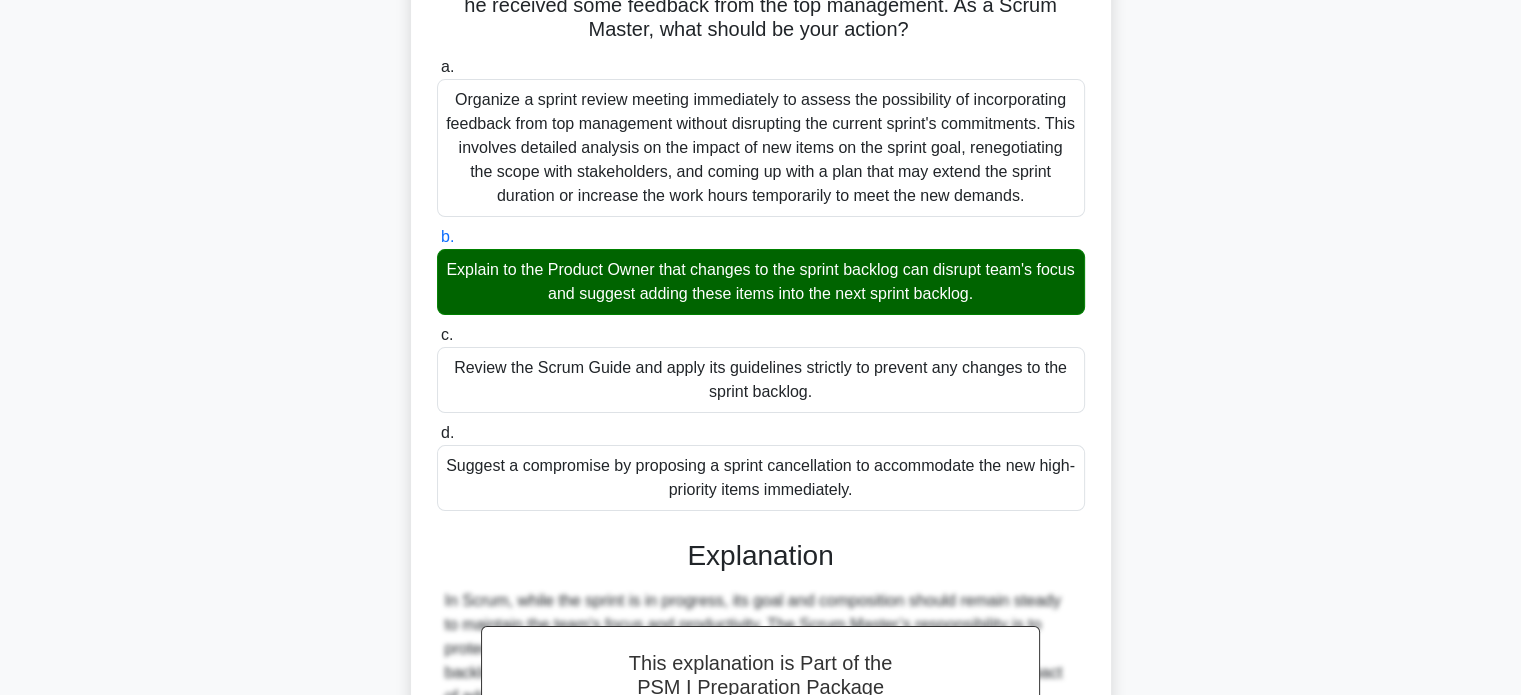 scroll, scrollTop: 488, scrollLeft: 0, axis: vertical 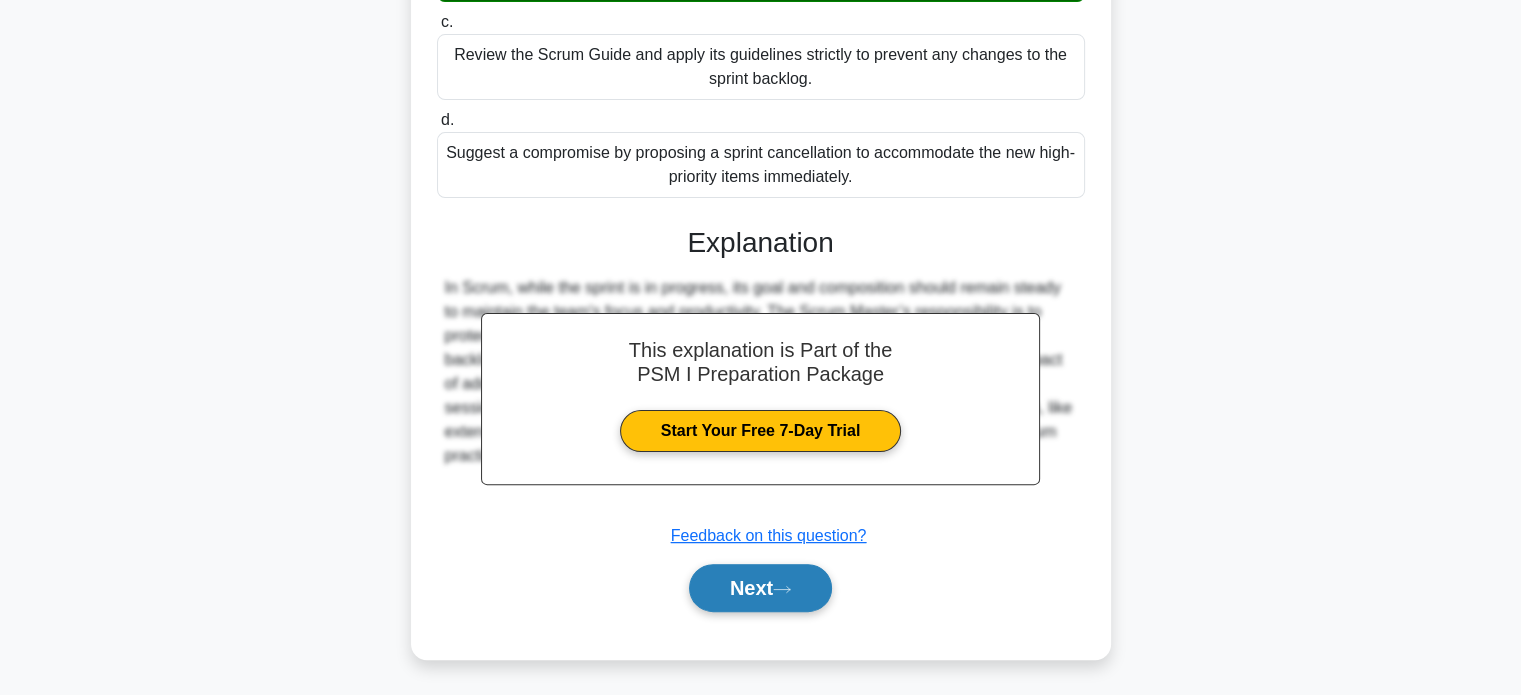 click on "Next" at bounding box center [760, 588] 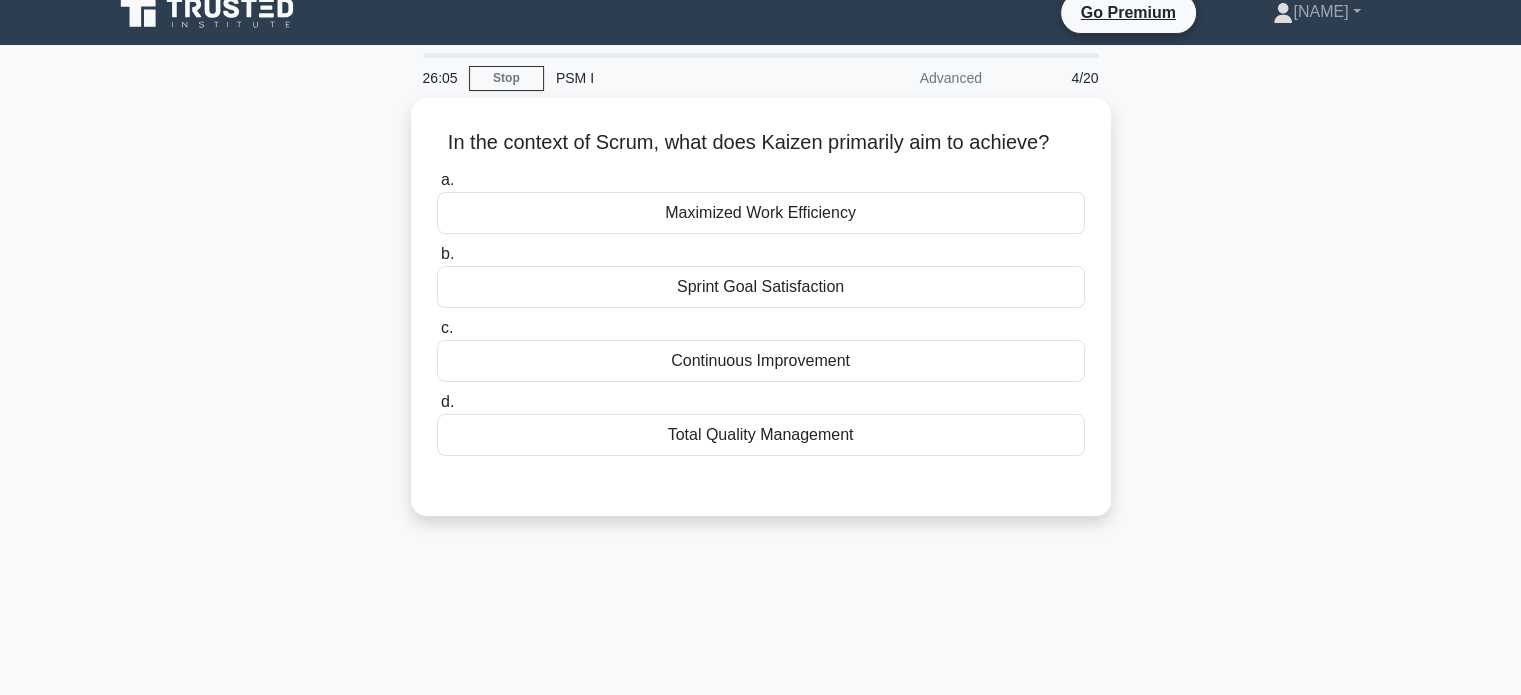 scroll, scrollTop: 0, scrollLeft: 0, axis: both 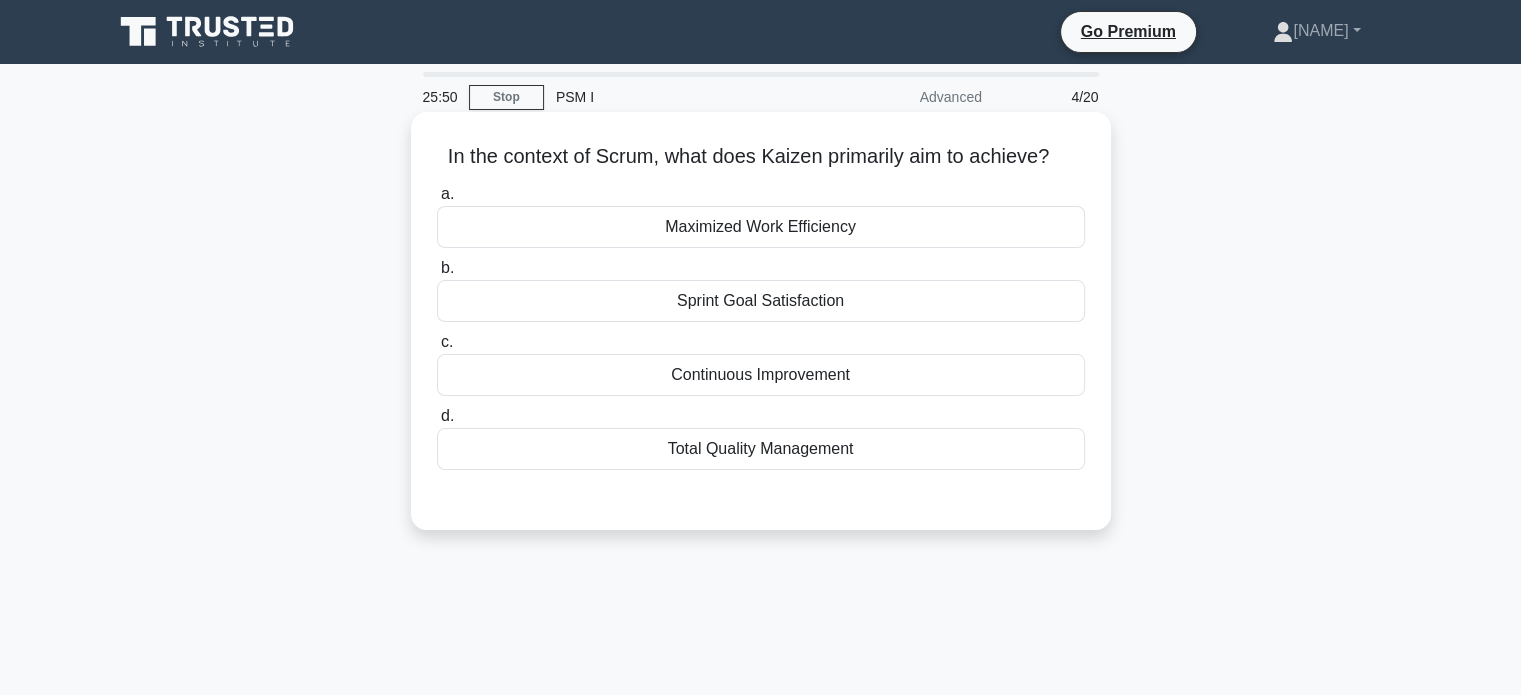 click on "Maximized Work Efficiency" at bounding box center (761, 227) 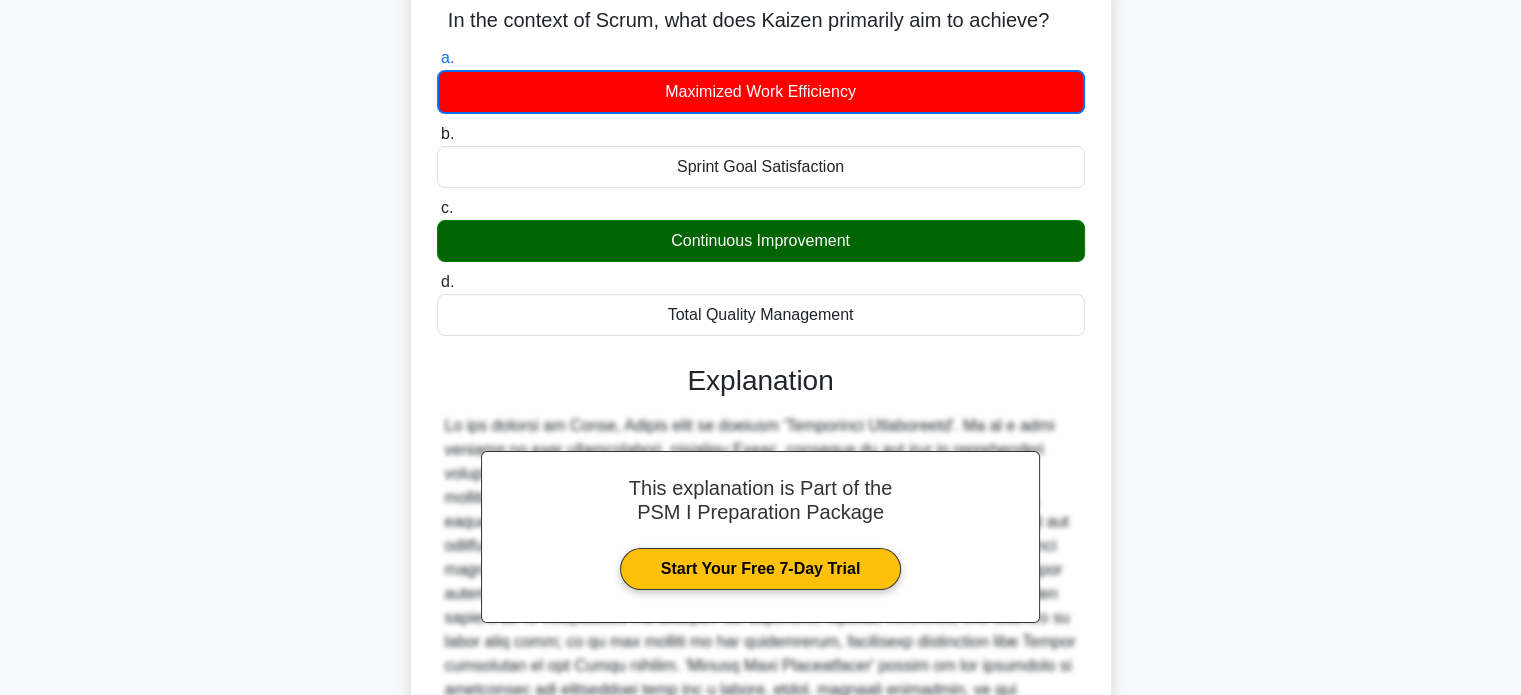 scroll, scrollTop: 300, scrollLeft: 0, axis: vertical 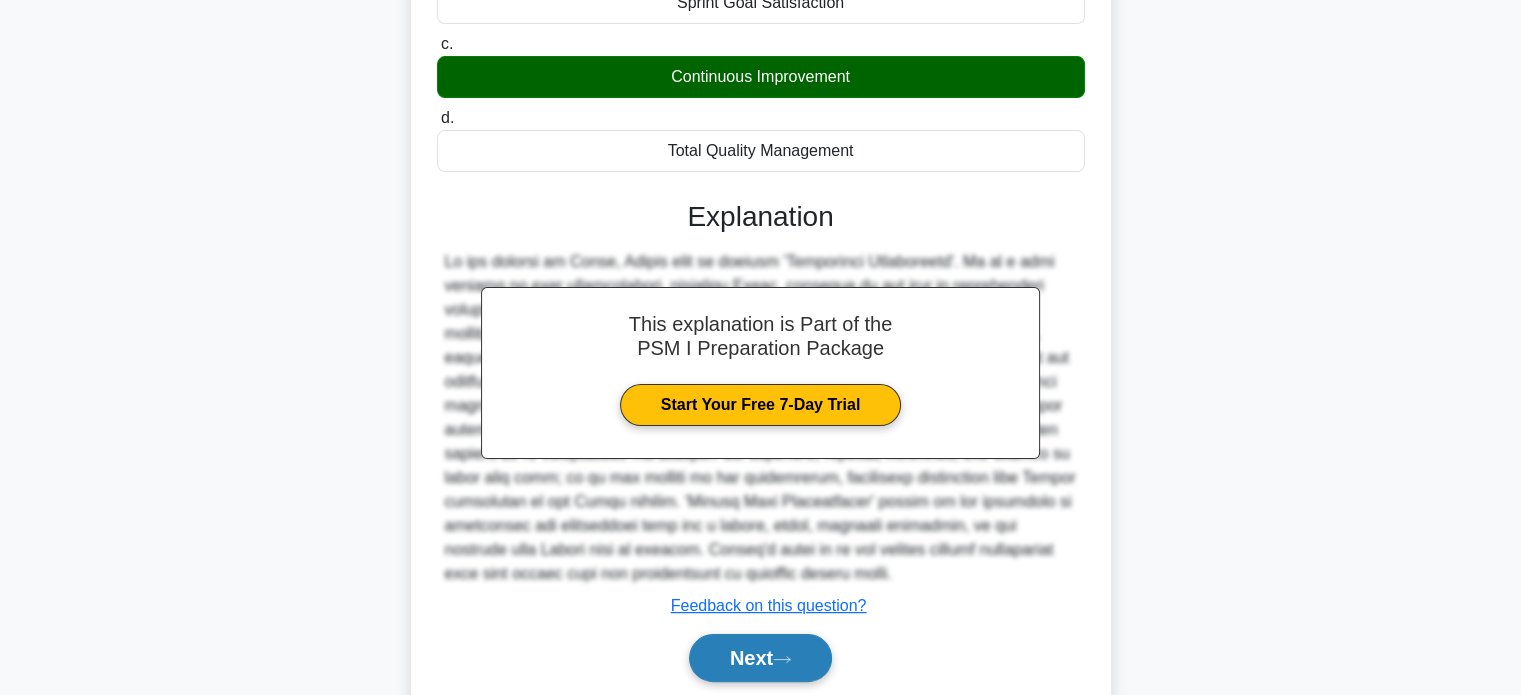 click on "Next" at bounding box center (760, 658) 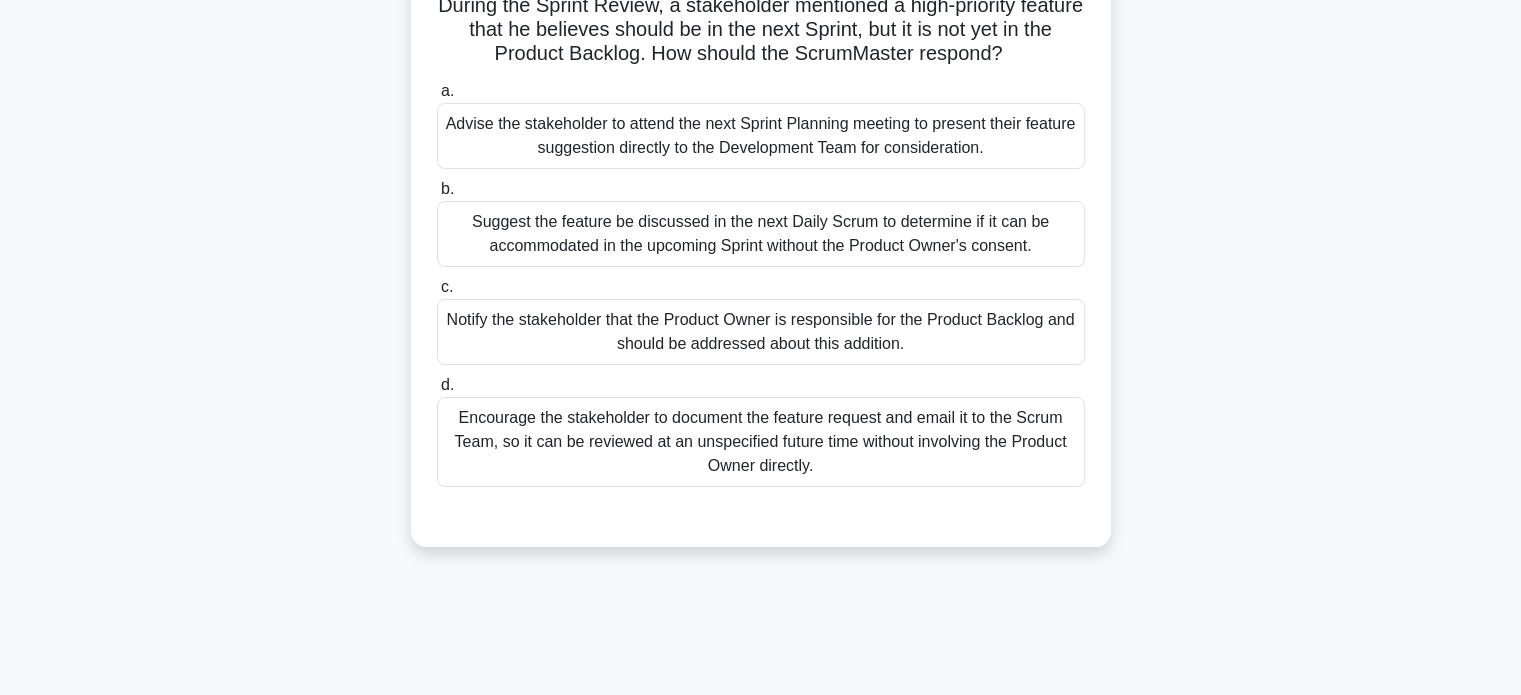 scroll, scrollTop: 200, scrollLeft: 0, axis: vertical 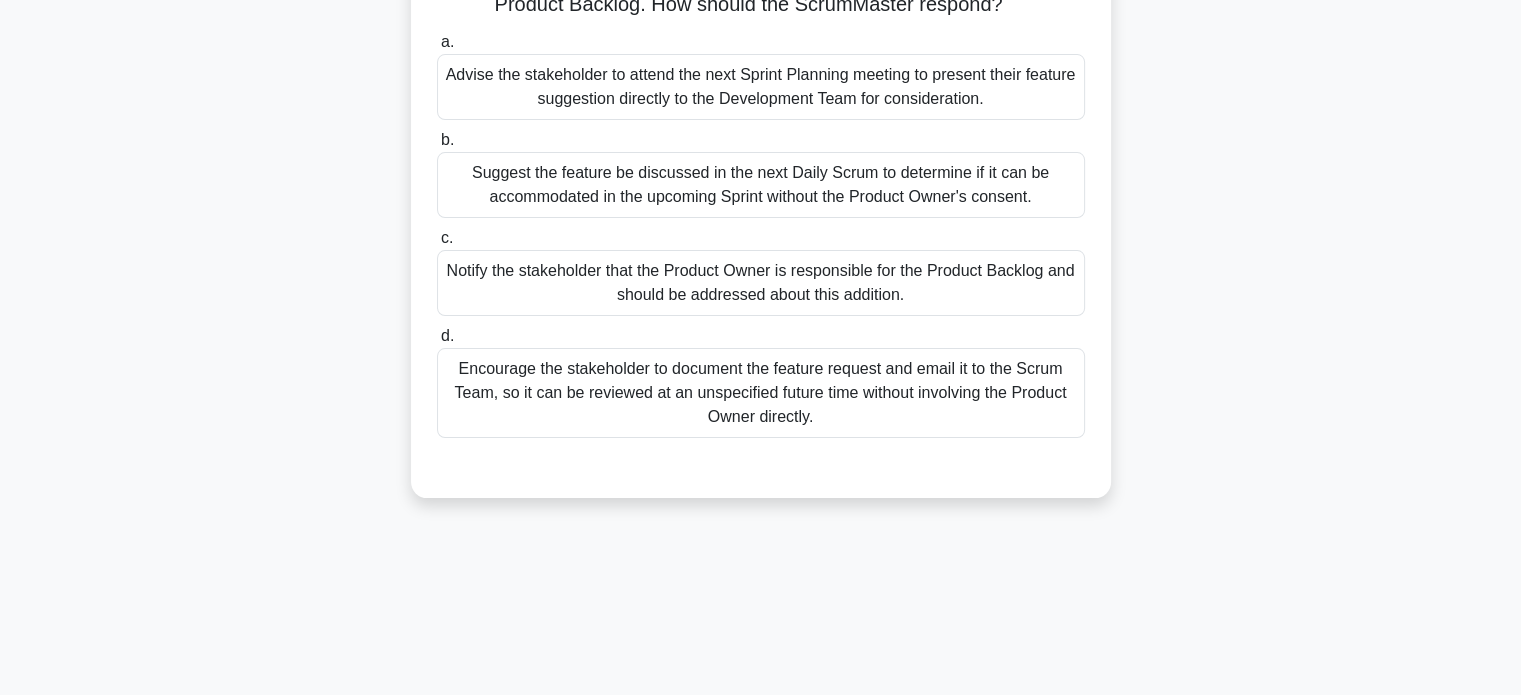 click on "Notify the stakeholder that the Product Owner is responsible for the Product Backlog and should be addressed about this addition." at bounding box center [761, 283] 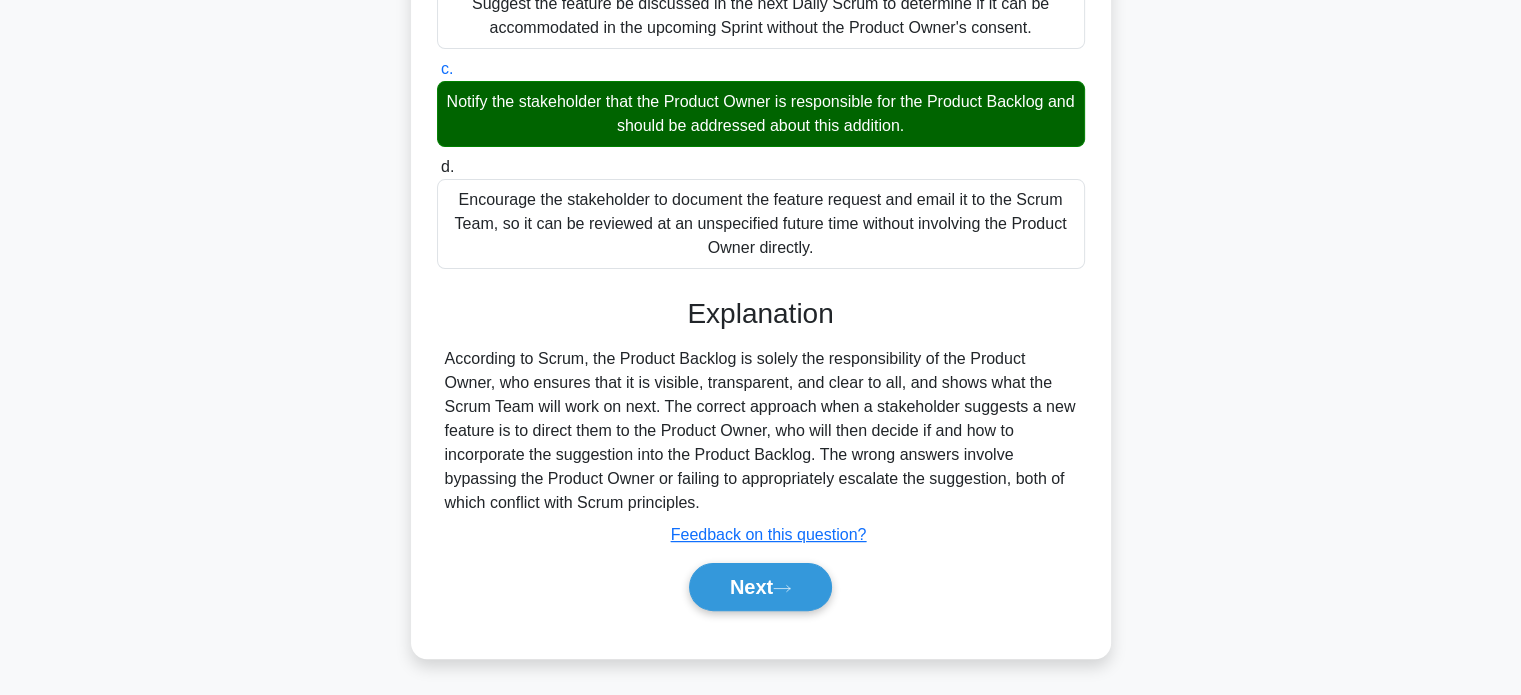 scroll, scrollTop: 385, scrollLeft: 0, axis: vertical 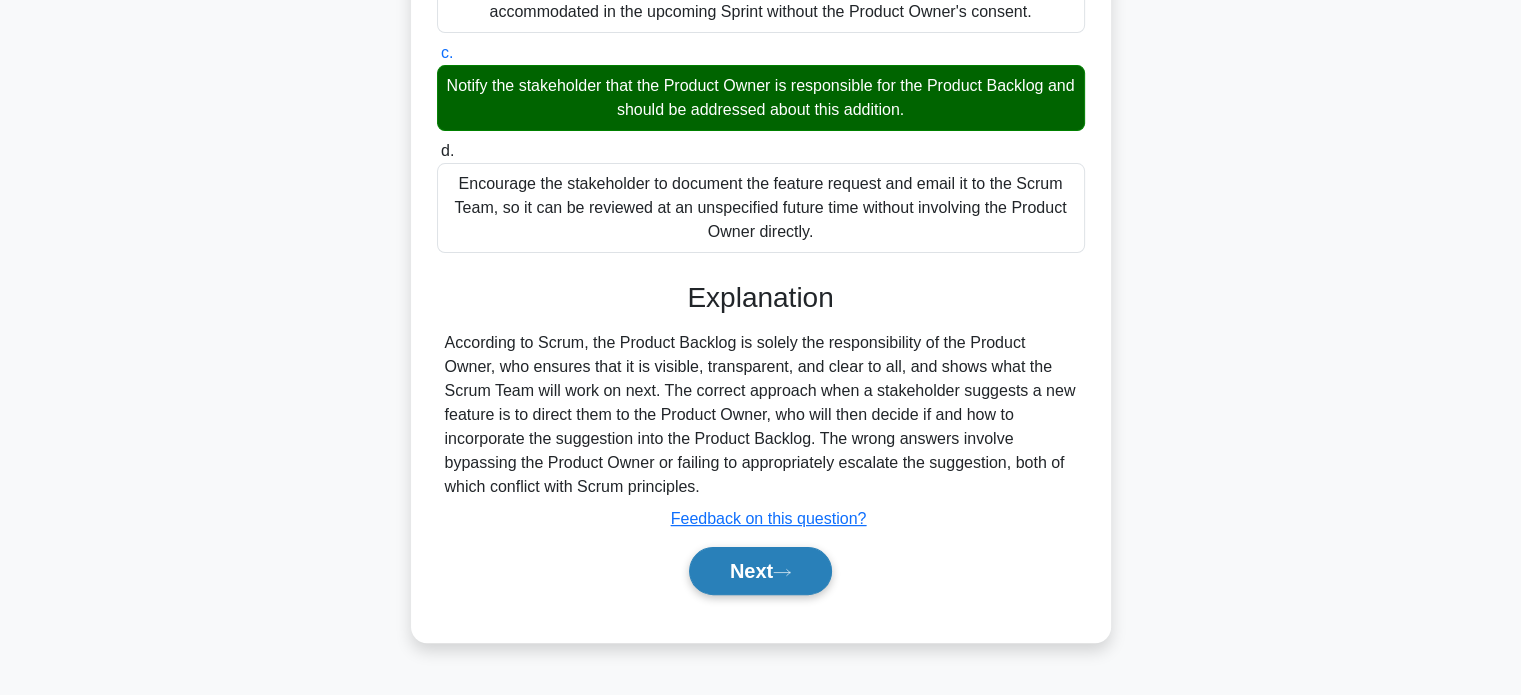 click on "Next" at bounding box center [760, 571] 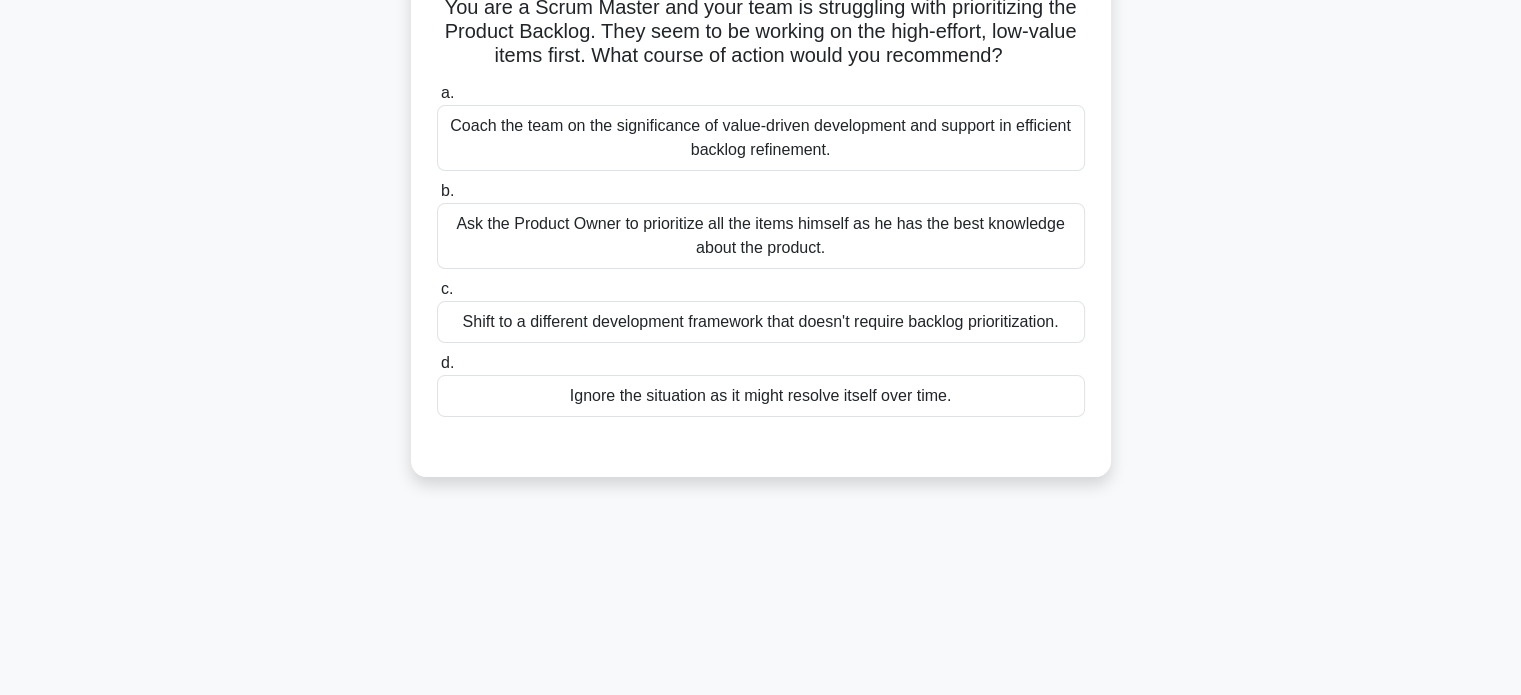 scroll, scrollTop: 0, scrollLeft: 0, axis: both 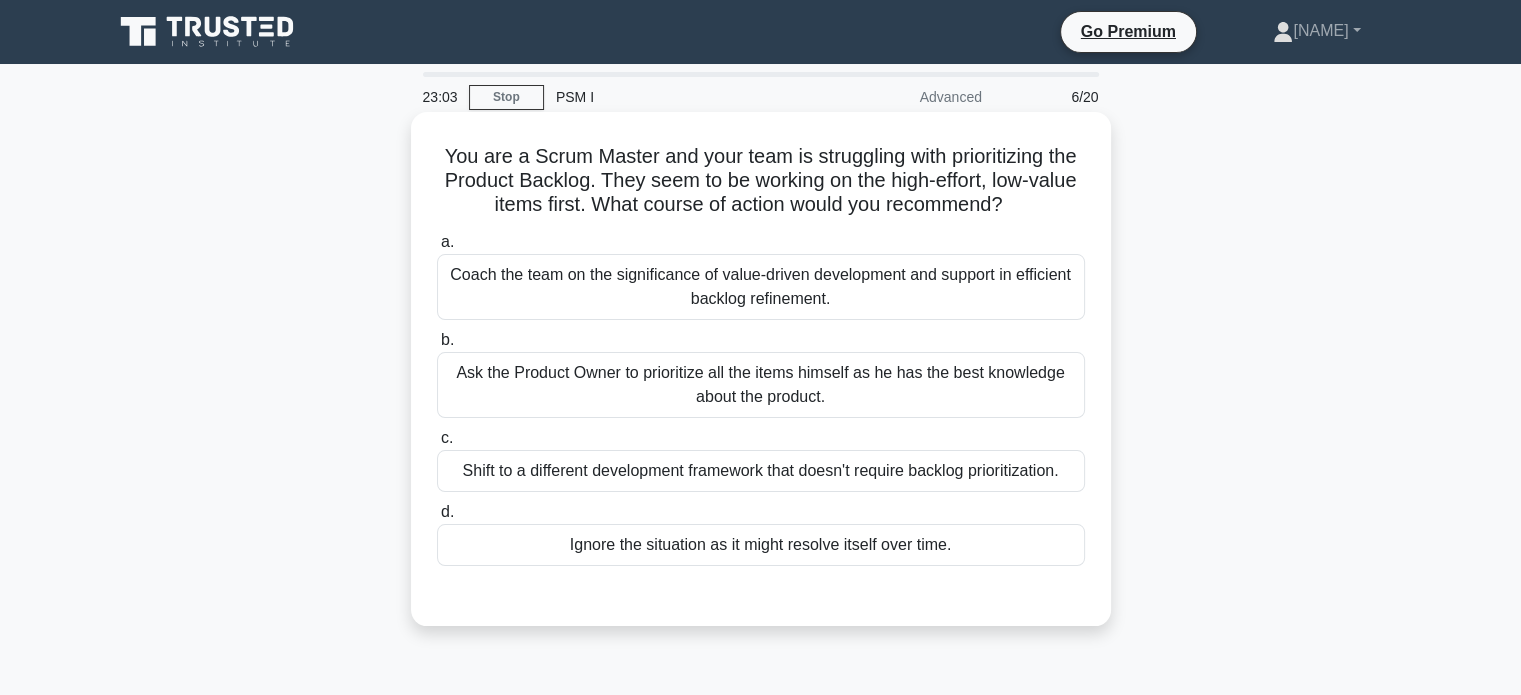 click on "Coach the team on the significance of value-driven development and support in efficient backlog refinement." at bounding box center [761, 287] 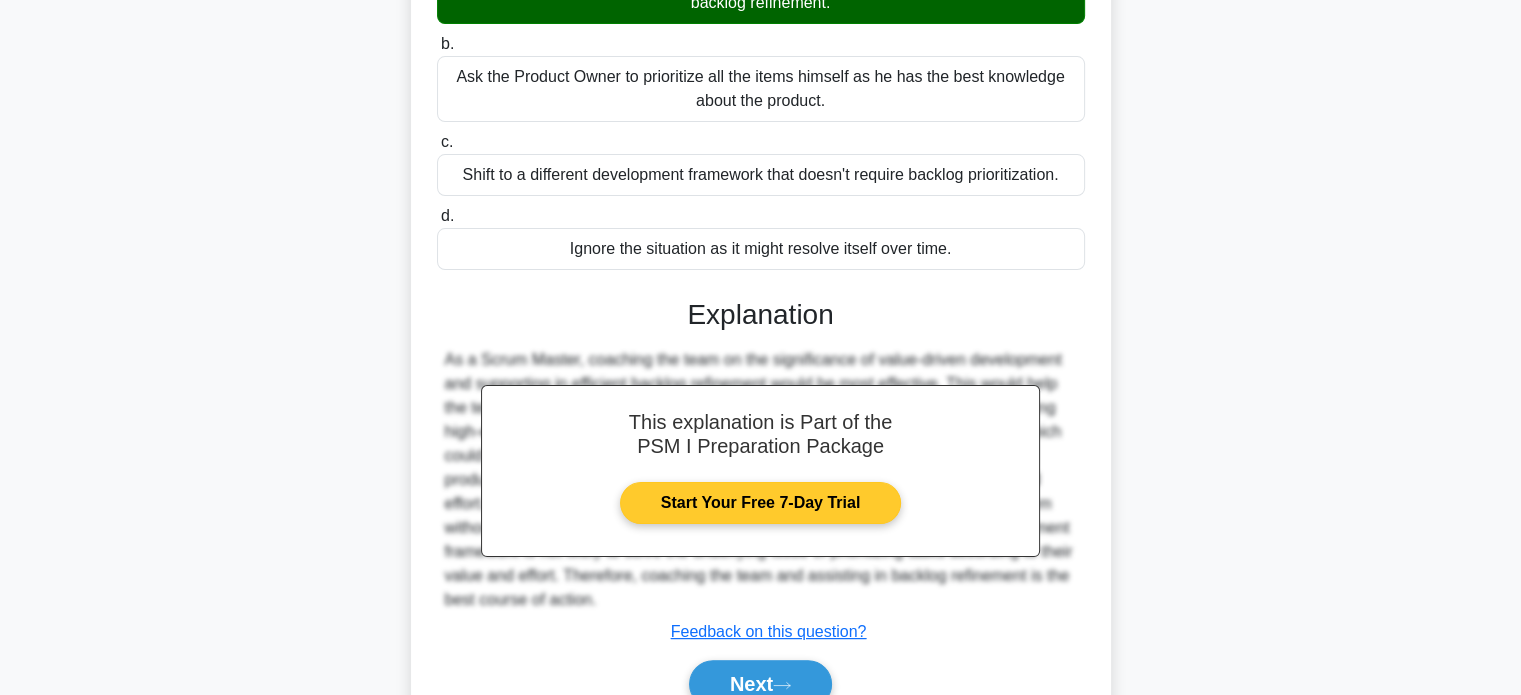 scroll, scrollTop: 300, scrollLeft: 0, axis: vertical 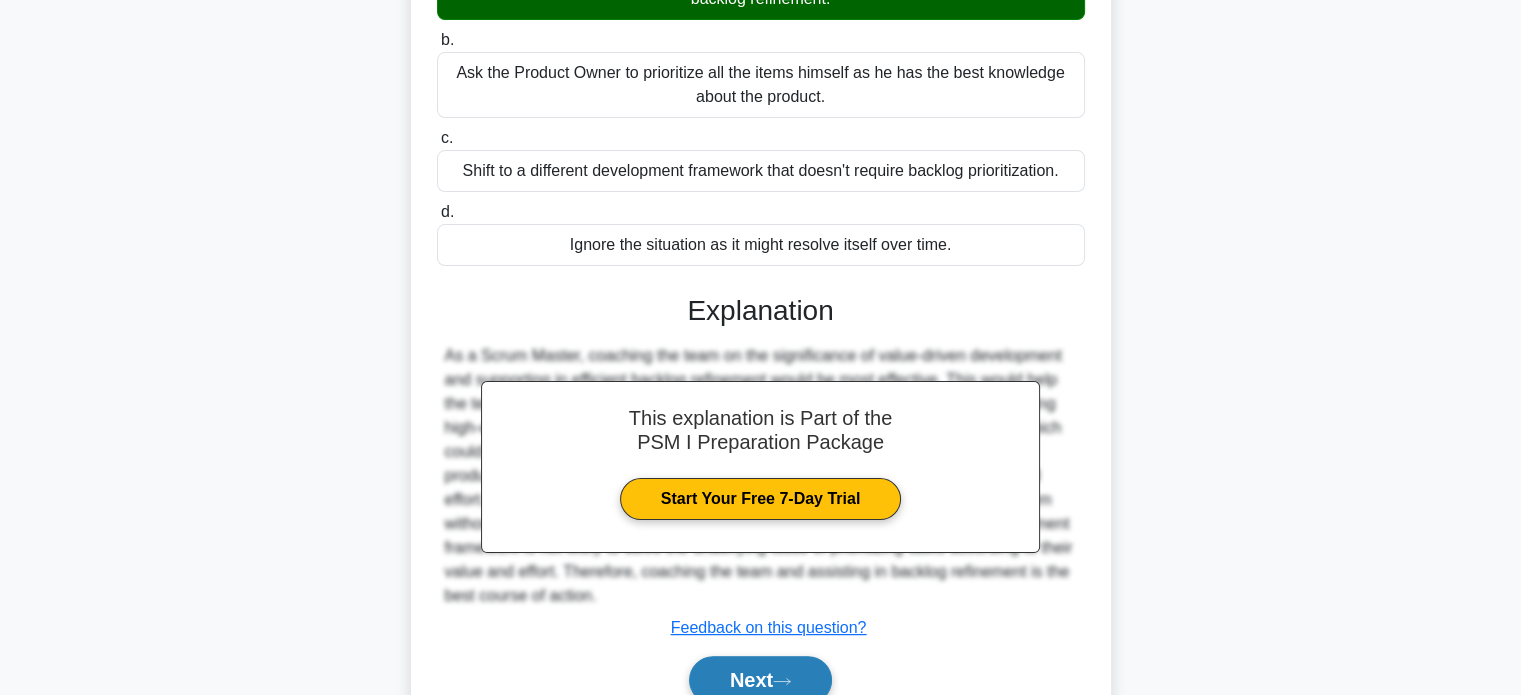 click on "Next" at bounding box center [760, 680] 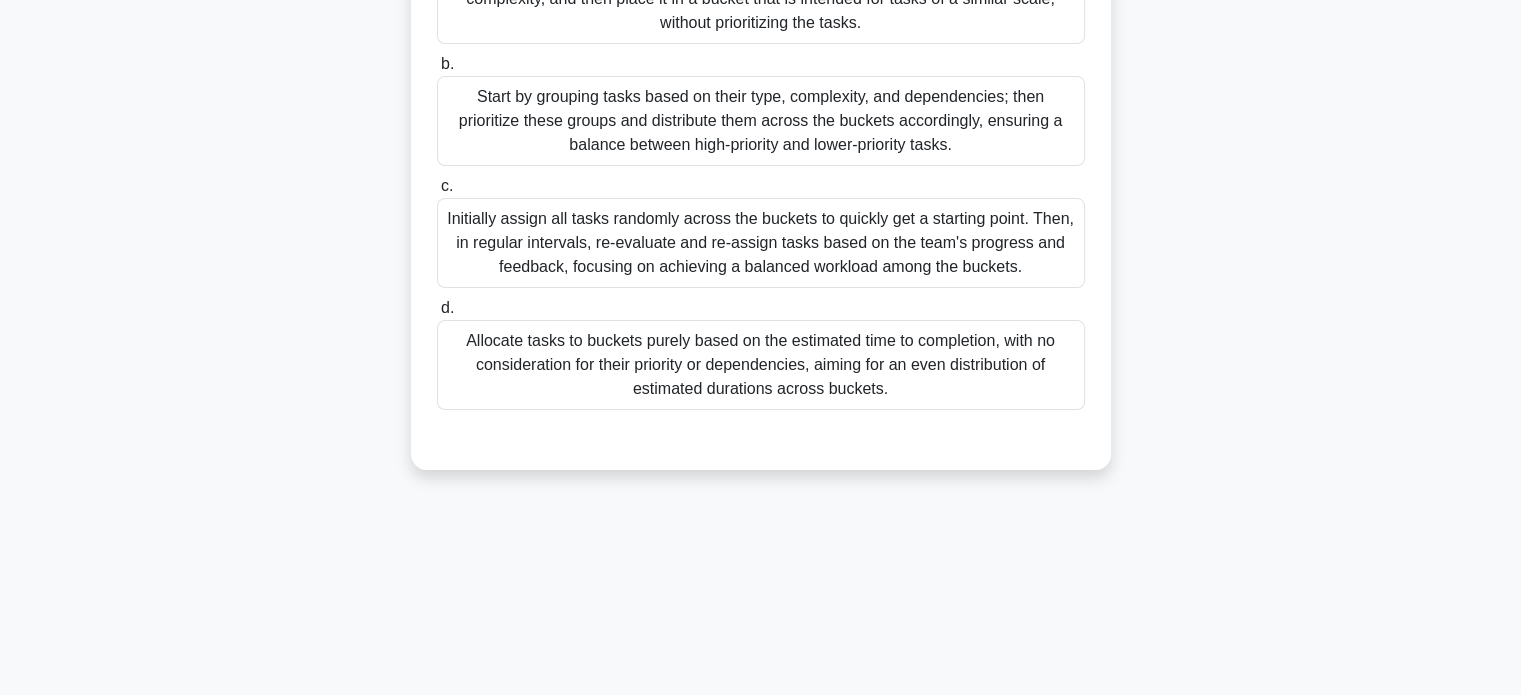 scroll, scrollTop: 0, scrollLeft: 0, axis: both 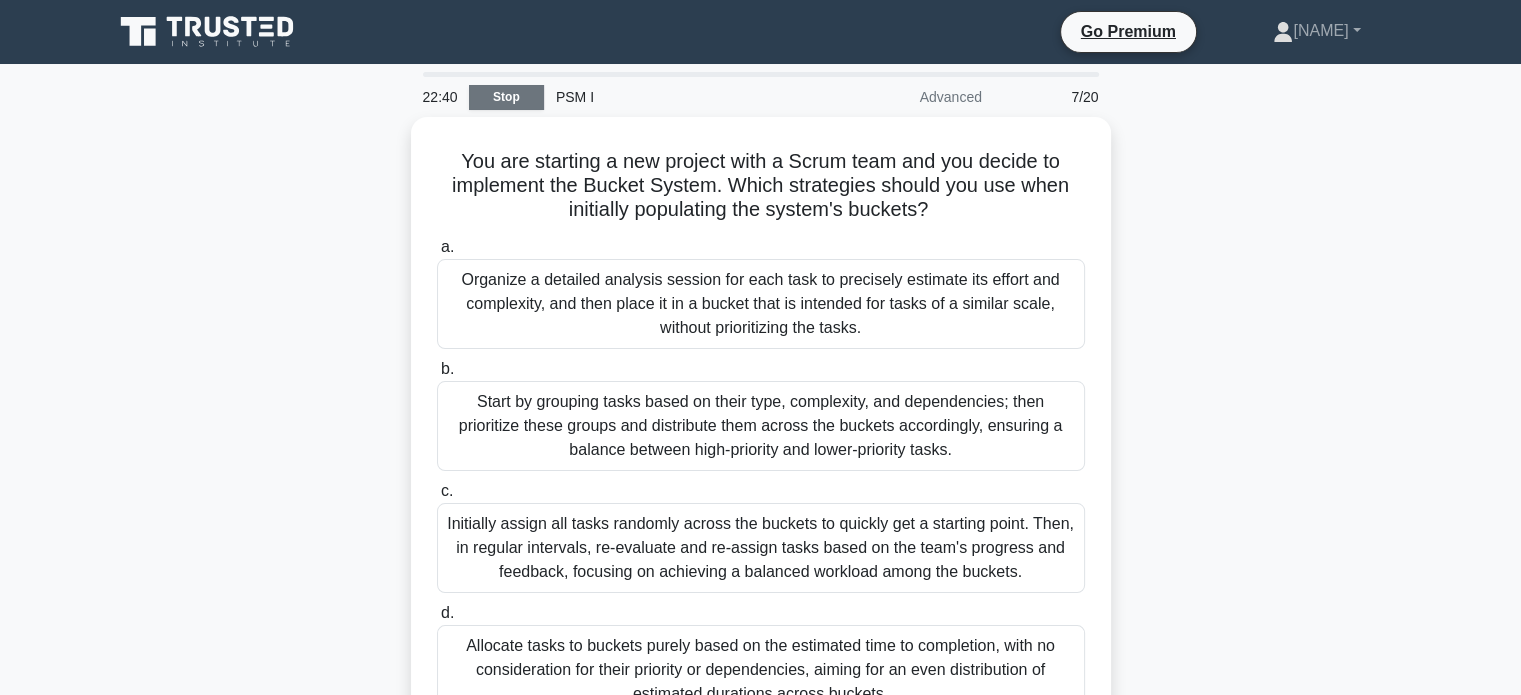 click on "Stop" at bounding box center (506, 97) 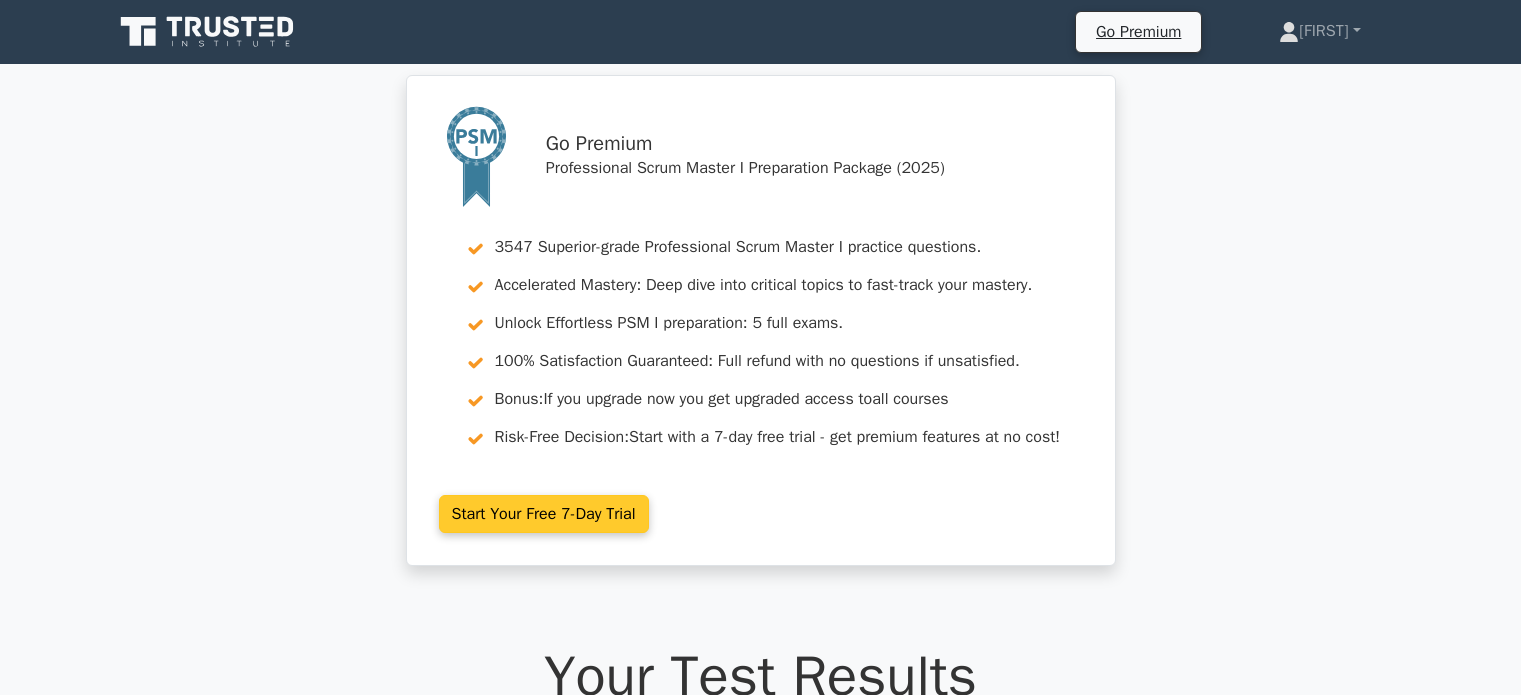 scroll, scrollTop: 0, scrollLeft: 0, axis: both 